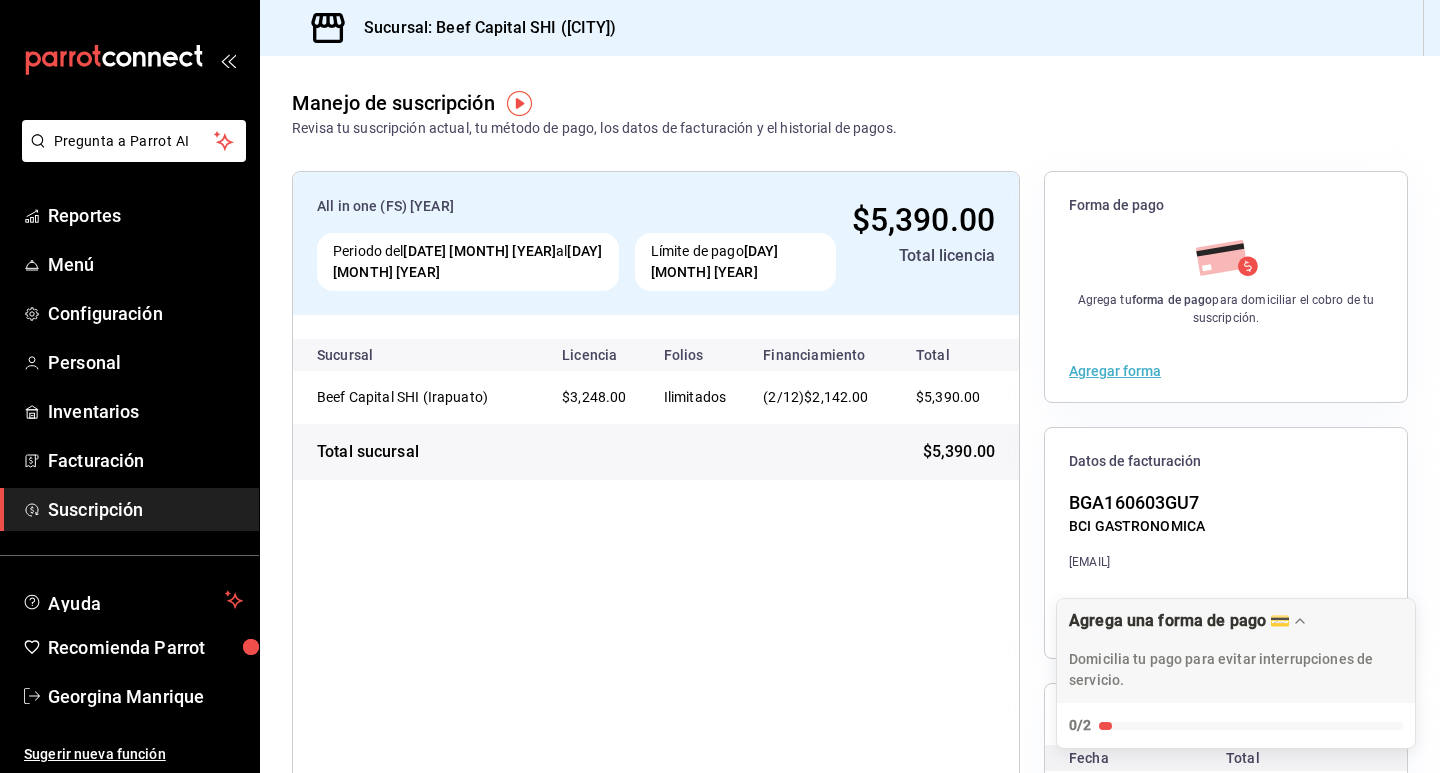 scroll, scrollTop: 0, scrollLeft: 0, axis: both 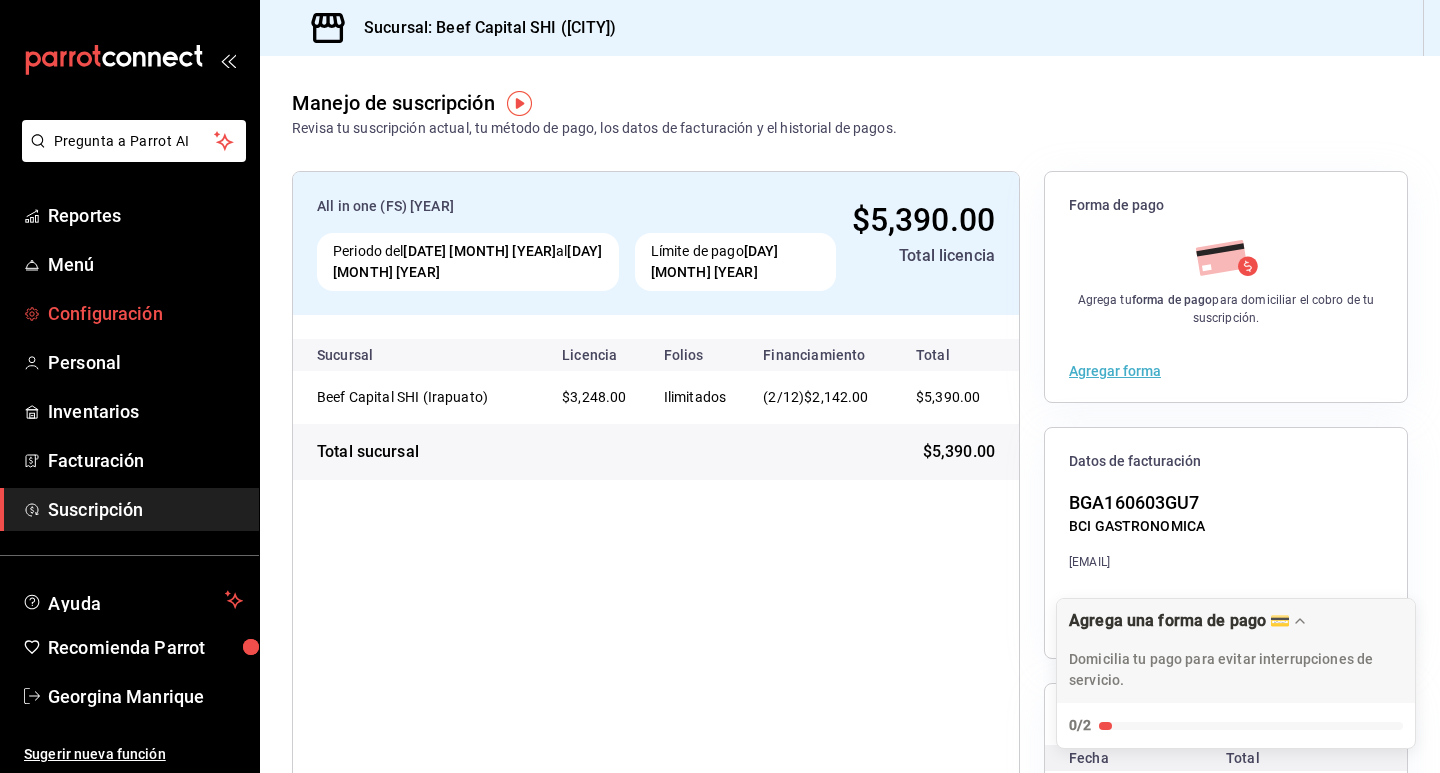 click on "Configuración" at bounding box center (145, 313) 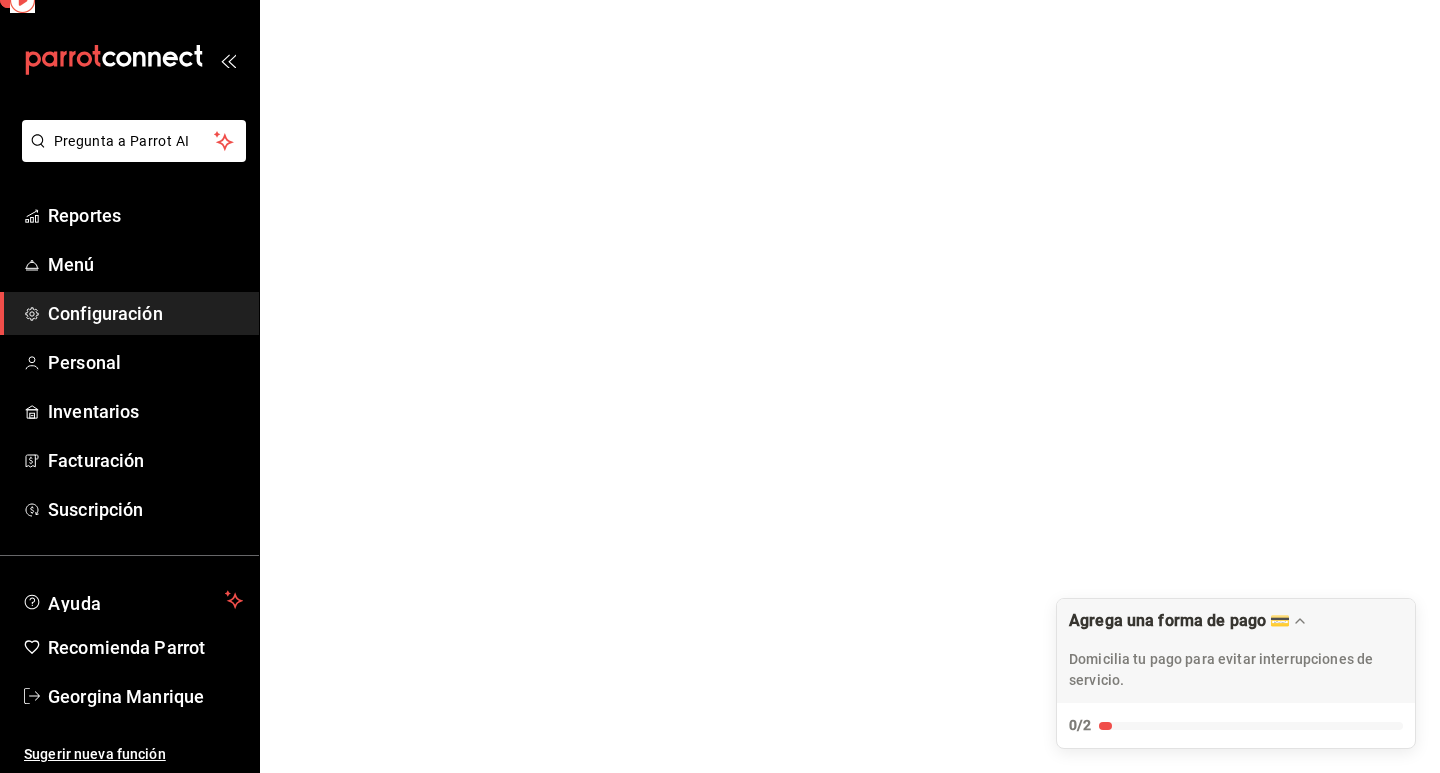 click on "Configuración" at bounding box center [145, 313] 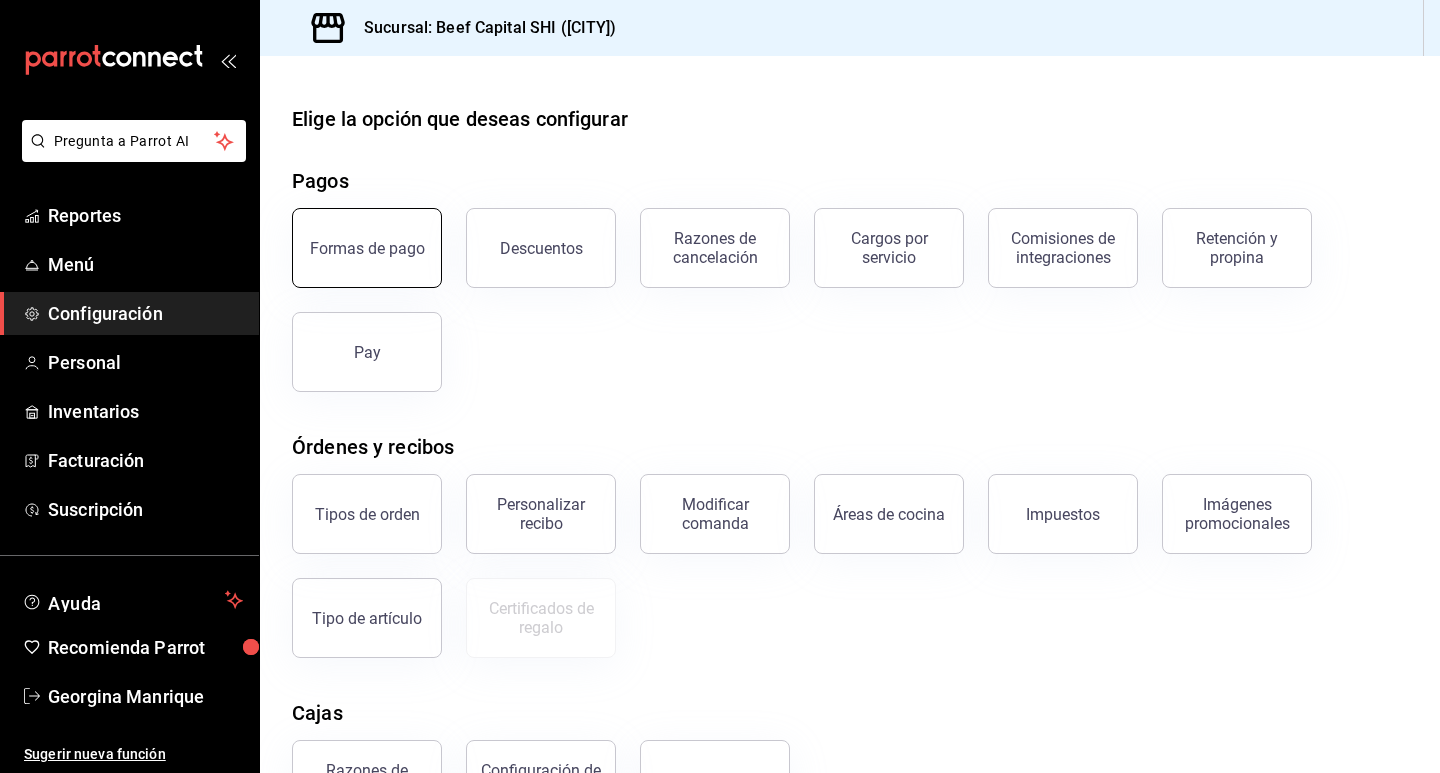 click on "Formas de pago" at bounding box center [367, 248] 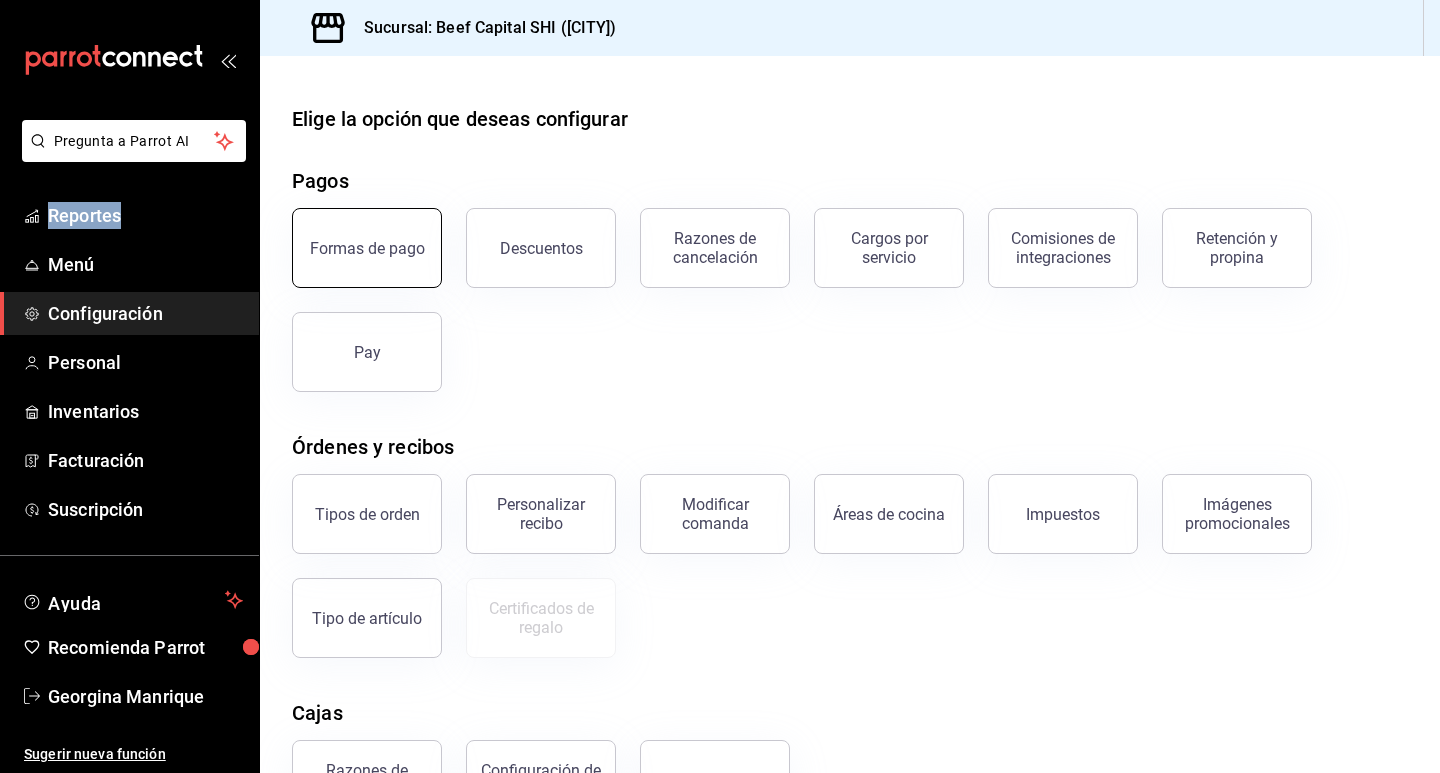 click on "Pregunta a Parrot AI Reportes   Menú   Configuración   Personal   Inventarios   Facturación   Suscripción   Ayuda Recomienda Parrot   [FIRST] [LAST]   Sugerir nueva función   Sucursal: Beef Capital SHI ([CITY]) Elige la opción que deseas configurar Pagos Formas de pago Descuentos Razones de cancelación Cargos por servicio Comisiones de integraciones Retención y propina Pay Órdenes y recibos Tipos de orden Personalizar recibo Modificar comanda Áreas de cocina Impuestos Imágenes promocionales Tipo de artículo Certificados de regalo Cajas Razones de movimientos Configuración de cajas Reloj checador Mesas Áreas de servicio Mesas Configuración de mesa GANA 1 MES GRATIS EN TU SUSCRIPCIÓN AQUÍ ¿Recuerdas cómo empezó tu restaurante?
Hoy puedes ayudar a un colega a tener el mismo cambio que tú viviste.
Recomienda Parrot directamente desde tu Portal Administrador.
Es fácil y rápido.
🎁 Por cada restaurante que se una, ganas 1 mes gratis. Pregunta a Parrot AI Reportes   Menú" at bounding box center [720, 386] 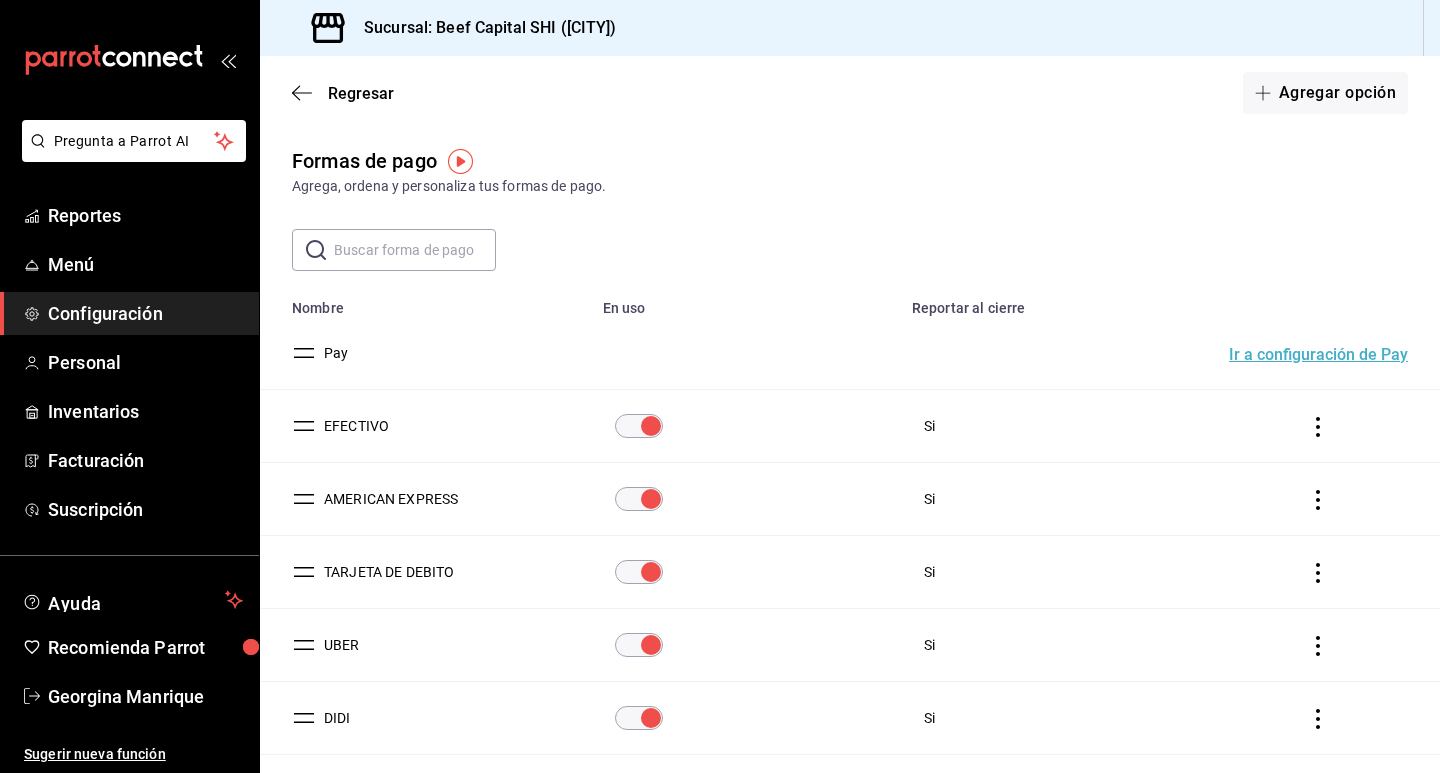click on "Regresar Agregar opción" at bounding box center [850, 93] 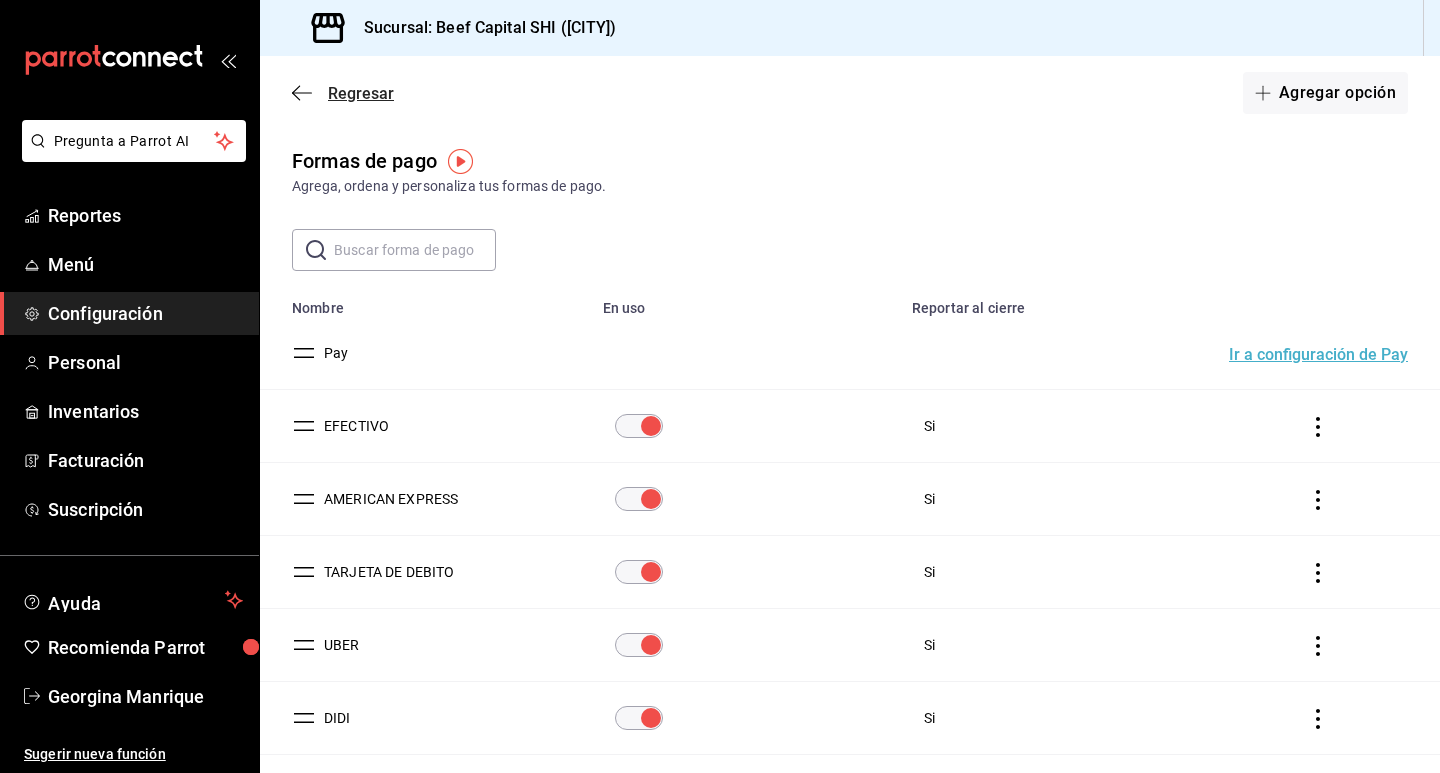 click 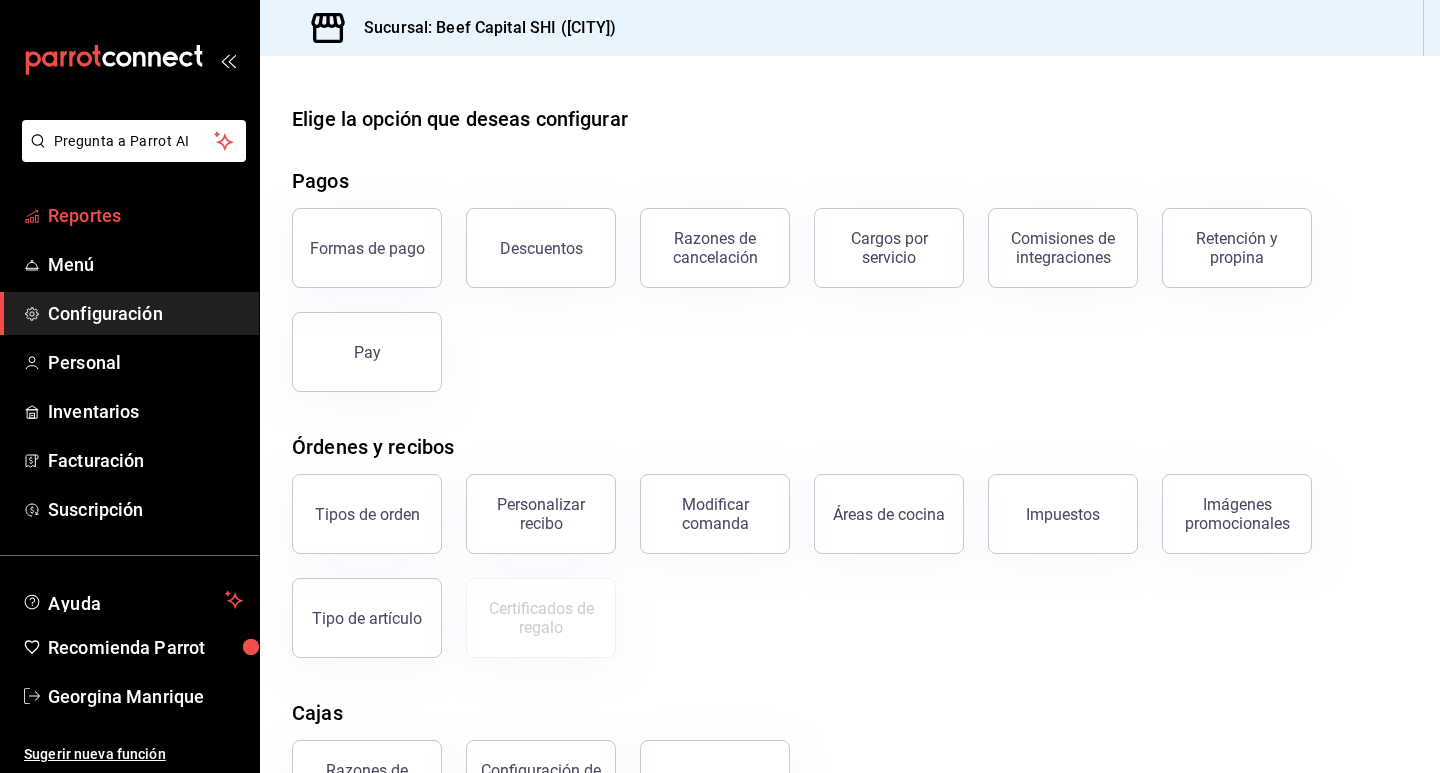 click on "Reportes" at bounding box center [145, 215] 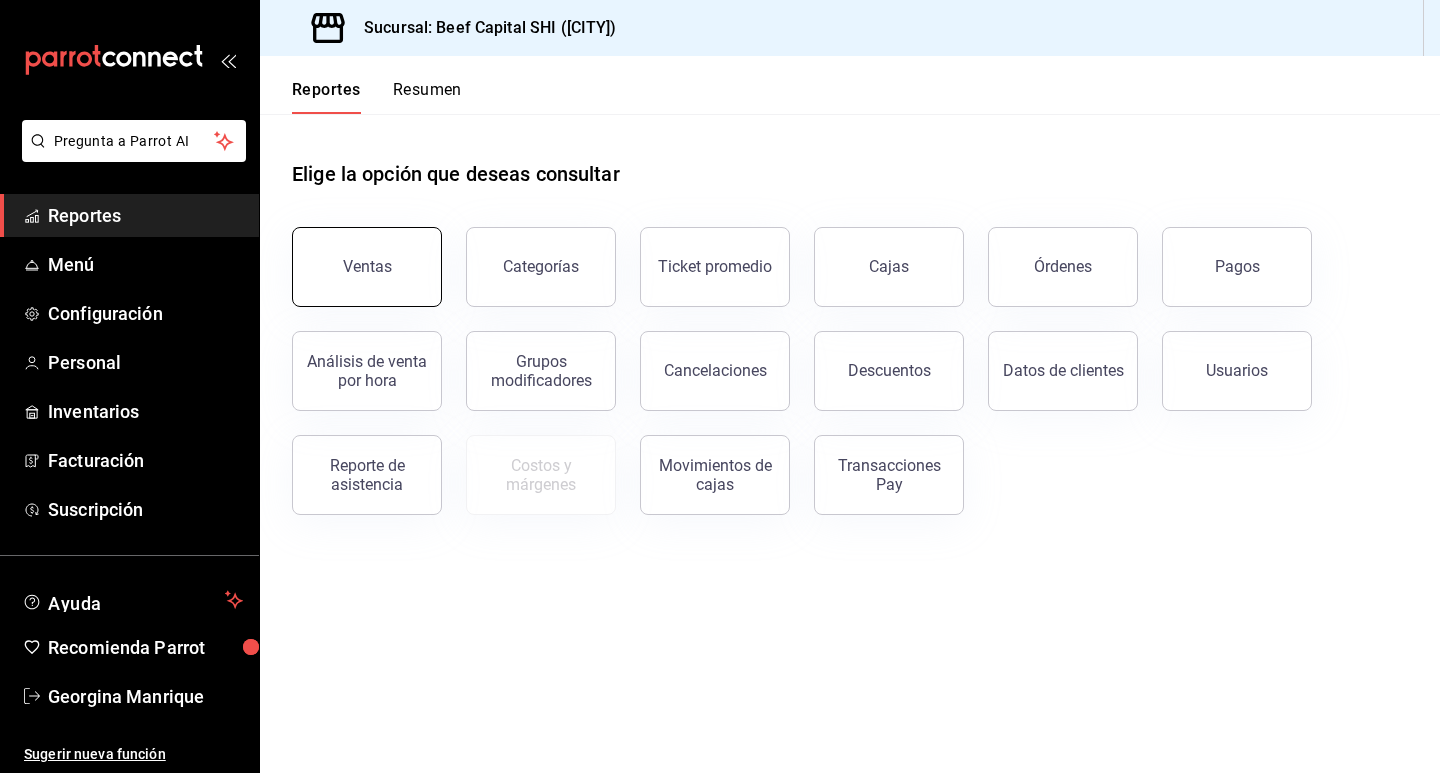 click on "Ventas" at bounding box center [367, 266] 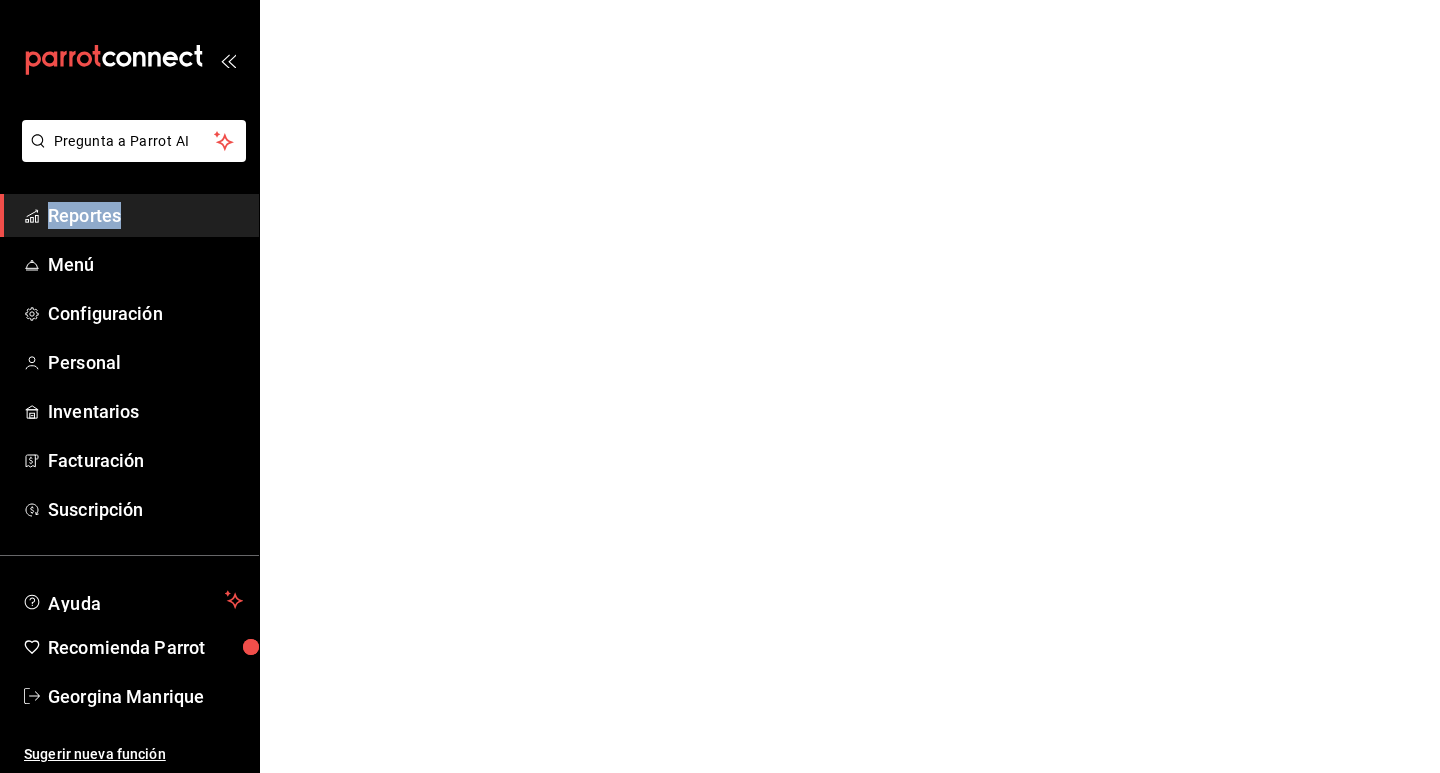 click on "Pregunta a Parrot AI Reportes   Menú   Configuración   Personal   Inventarios   Facturación   Suscripción   Ayuda Recomienda Parrot   [FIRST] [LAST]   Sugerir nueva función   GANA 1 MES GRATIS EN TU SUSCRIPCIÓN AQUÍ ¿Recuerdas cómo empezó tu restaurante?
Hoy puedes ayudar a un colega a tener el mismo cambio que tú viviste.
Recomienda Parrot directamente desde tu Portal Administrador.
Es fácil y rápido.
🎁 Por cada restaurante que se una, ganas 1 mes gratis. Ver video tutorial Ir a video Pregunta a Parrot AI Reportes   Menú   Configuración   Personal   Inventarios   Facturación   Suscripción   Ayuda Recomienda Parrot   [FIRST] [LAST]   Sugerir nueva función   Visitar centro de ayuda [PHONE] [EMAIL] Visitar centro de ayuda [PHONE] [EMAIL]" at bounding box center [720, 0] 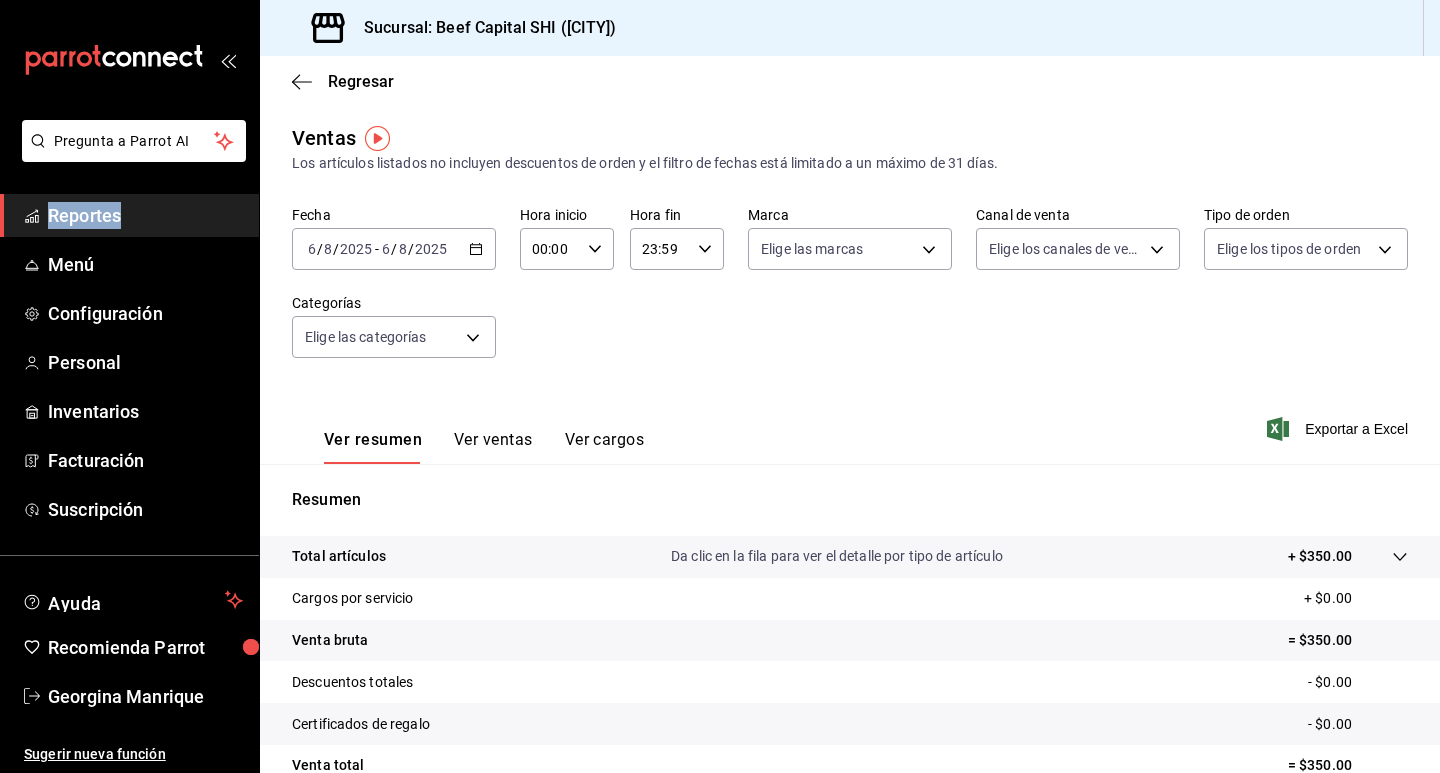 click 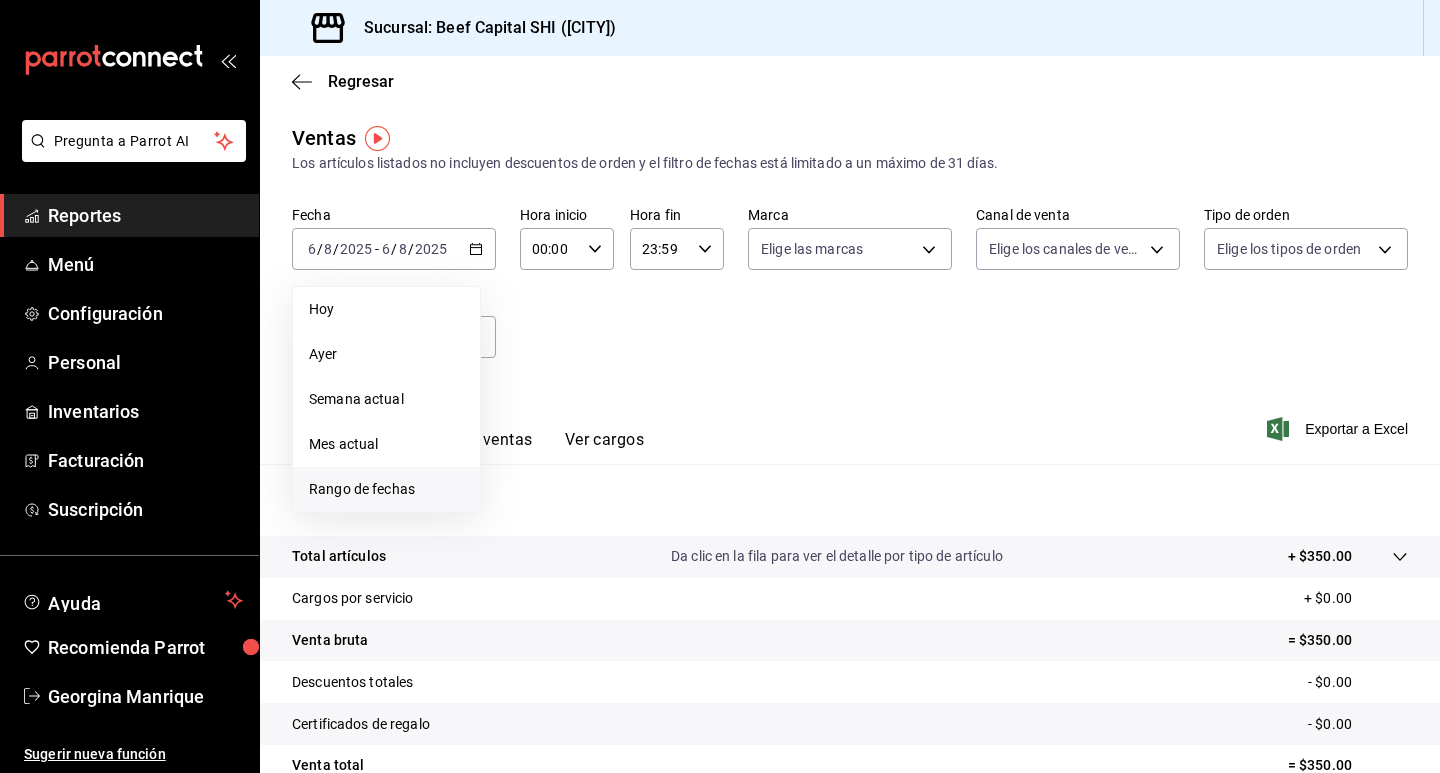 click on "Rango de fechas" at bounding box center (386, 489) 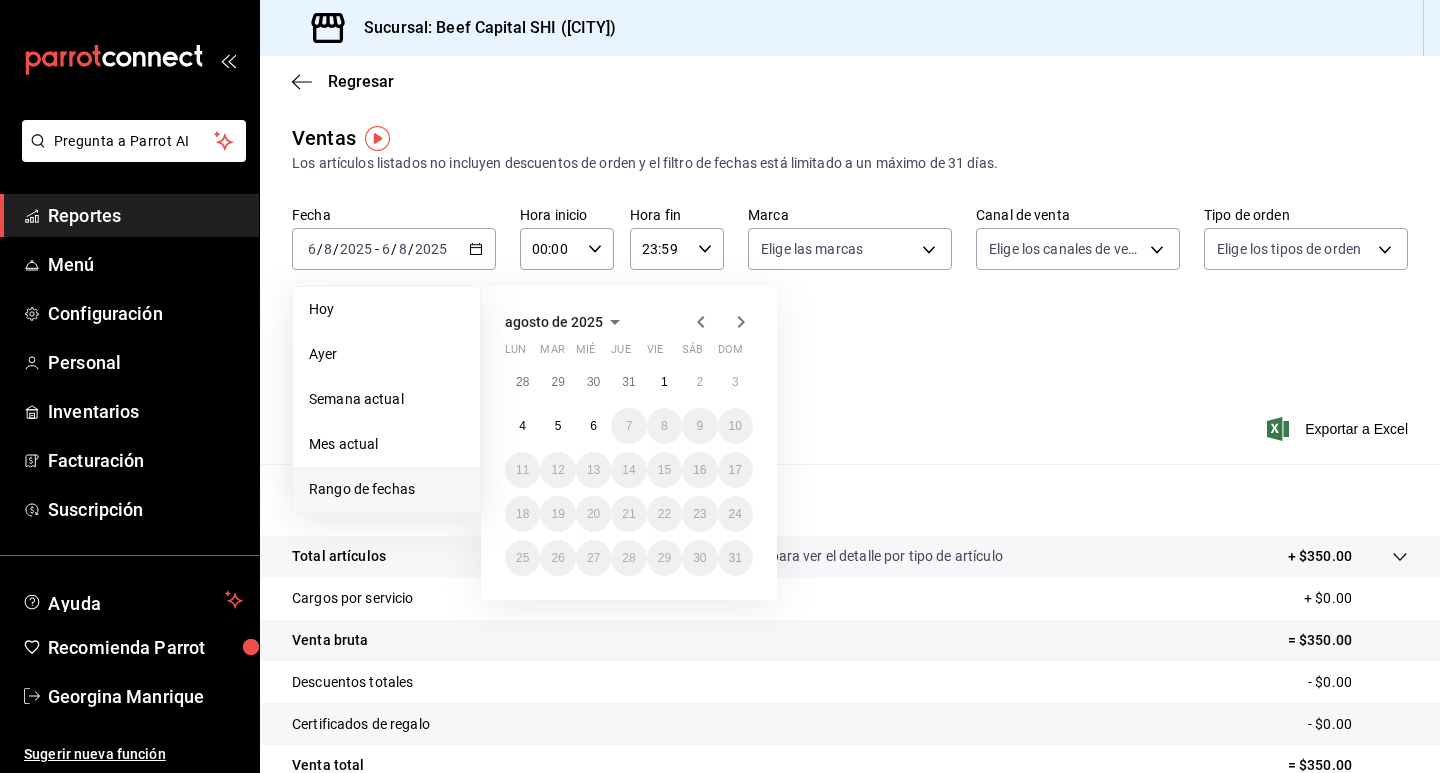 click 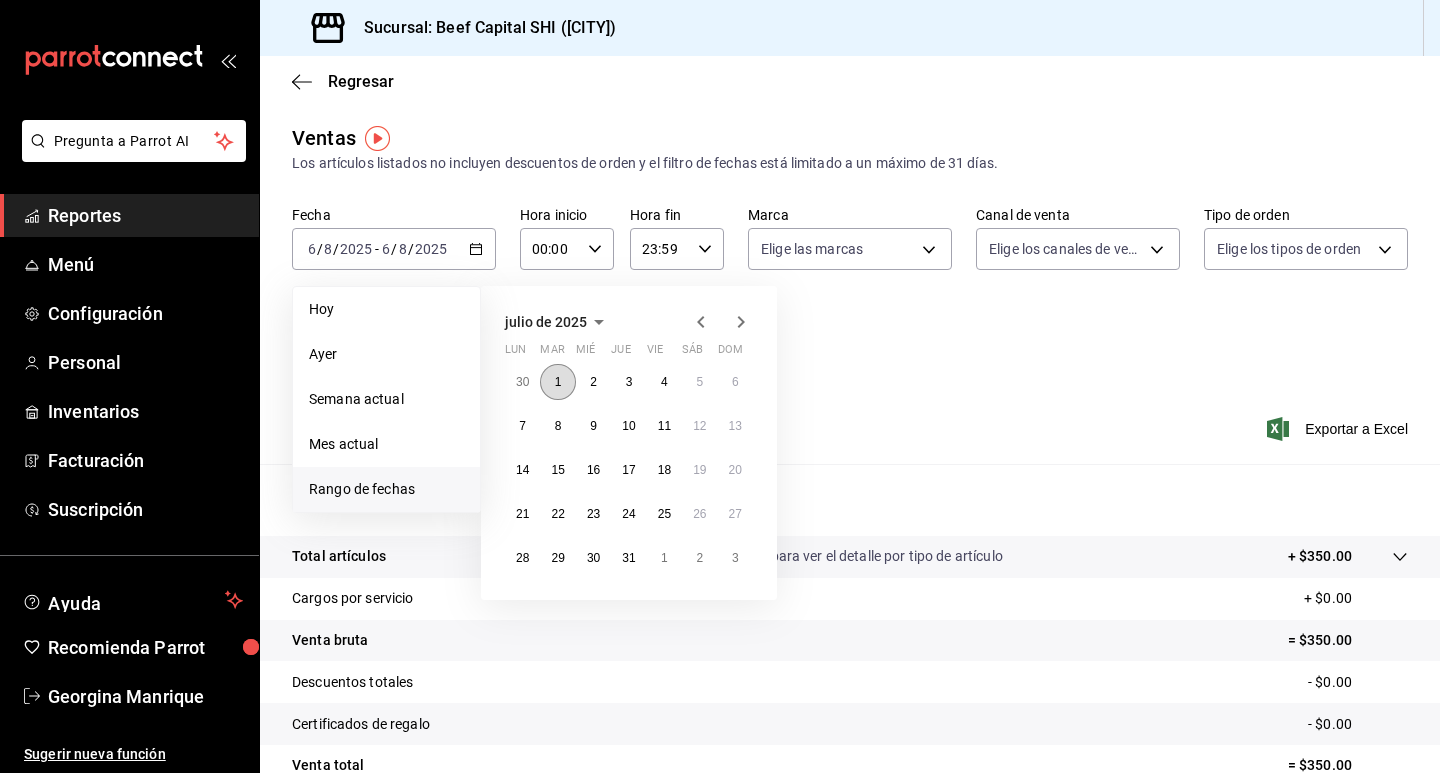 click on "1" at bounding box center (557, 382) 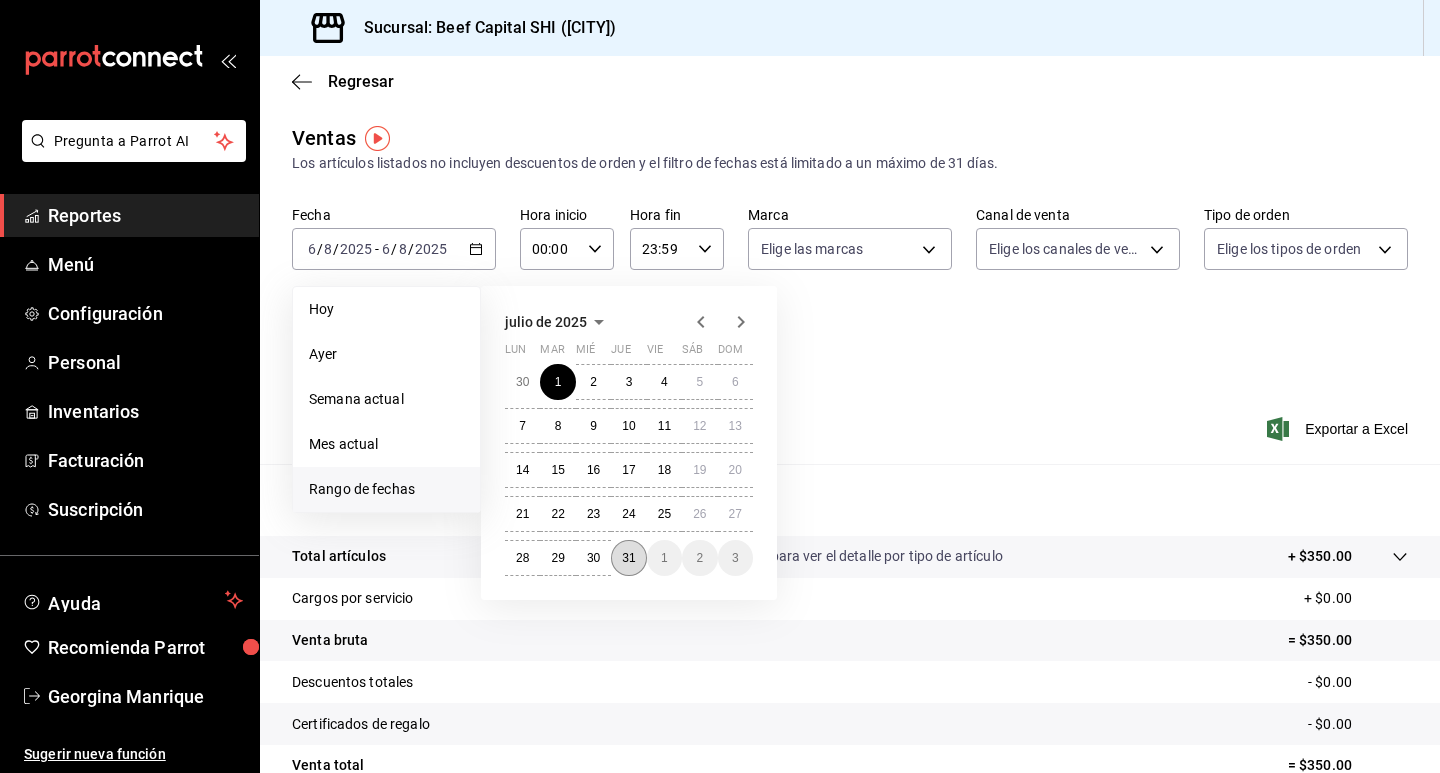 click on "31" at bounding box center [628, 558] 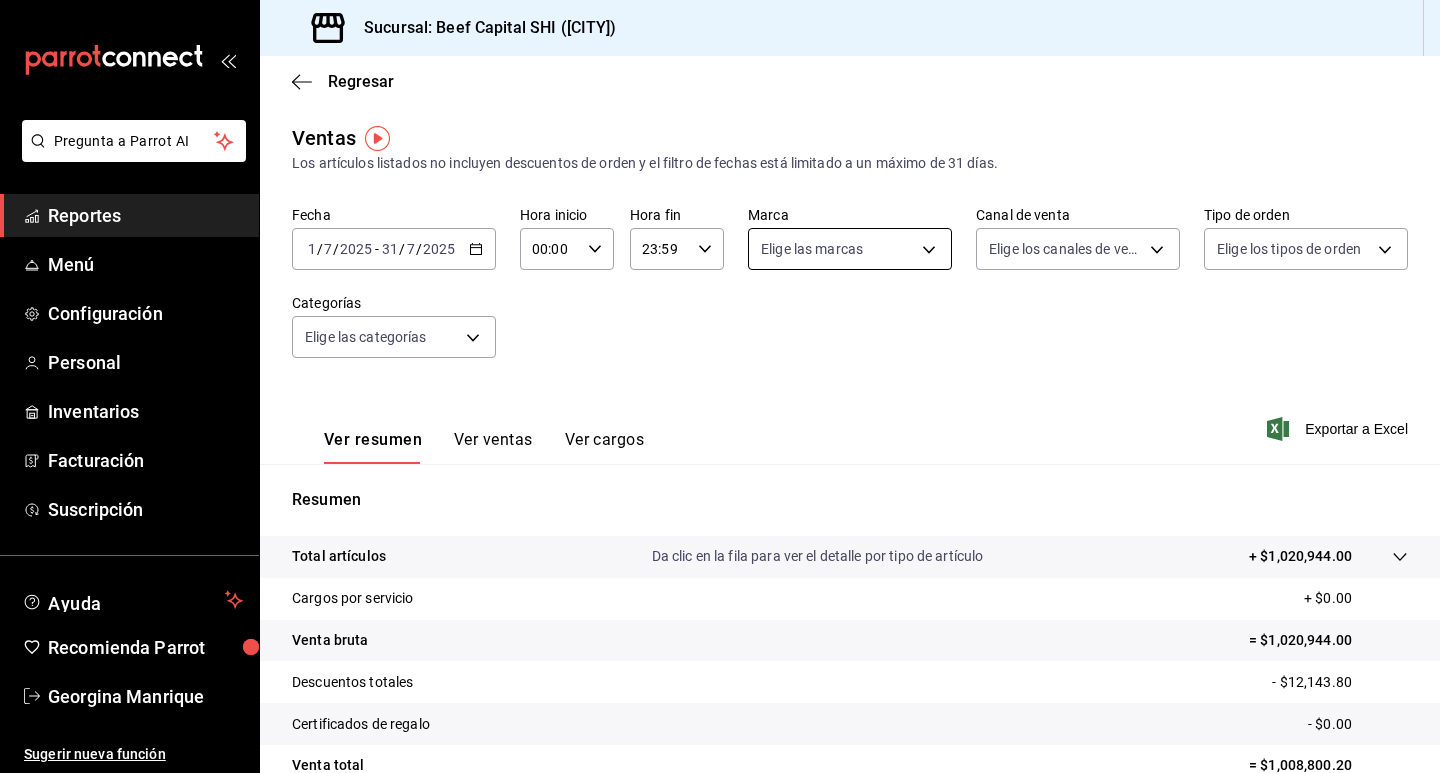 click on "Pregunta a Parrot AI Reportes   Menú   Configuración   Personal   Inventarios   Facturación   Suscripción   Ayuda Recomienda Parrot   [FIRST] [LAST]   Sugerir nueva función   Sucursal: Beef Capital SHI ([CITY]) Regresar Ventas Los artículos listados no incluyen descuentos de orden y el filtro de fechas está limitado a un máximo de 31 días. Fecha [YEAR]-[MONTH]-[DAY] [DAY] / [MONTH] / [YEAR] - [YEAR]-[MONTH]-[DAY] [DAY] / [MONTH] / [YEAR] Hora inicio 00:00 Hora inicio Hora fin 23:59 Hora fin Marca Elige las marcas Canal de venta Elige los canales de venta Tipo de orden Elige los tipos de orden Categorías Elige las categorías Ver resumen Ver ventas Ver cargos Exportar a Excel Resumen Total artículos Da clic en la fila para ver el detalle por tipo de artículo + $1,020,944.00 Cargos por servicio + $0.00 Venta bruta = $1,020,944.00 Descuentos totales - $12,143.80 Certificados de regalo - $0.00 Venta total = $1,008,800.20 Impuestos - $139,144.86 Venta neta = $869,655.34 GANA 1 MES GRATIS EN TU SUSCRIPCIÓN AQUÍ Ver video tutorial Reportes" at bounding box center [720, 386] 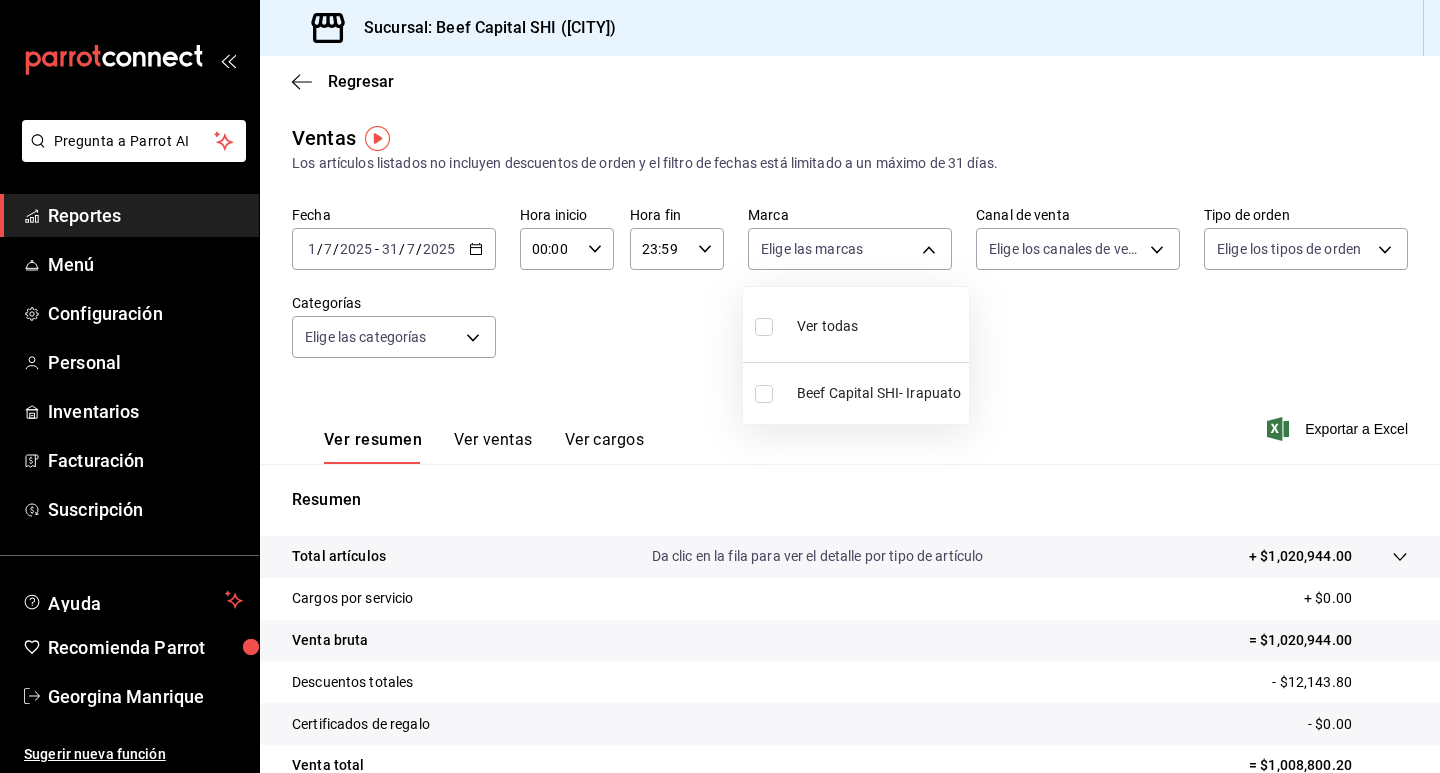 click at bounding box center [764, 327] 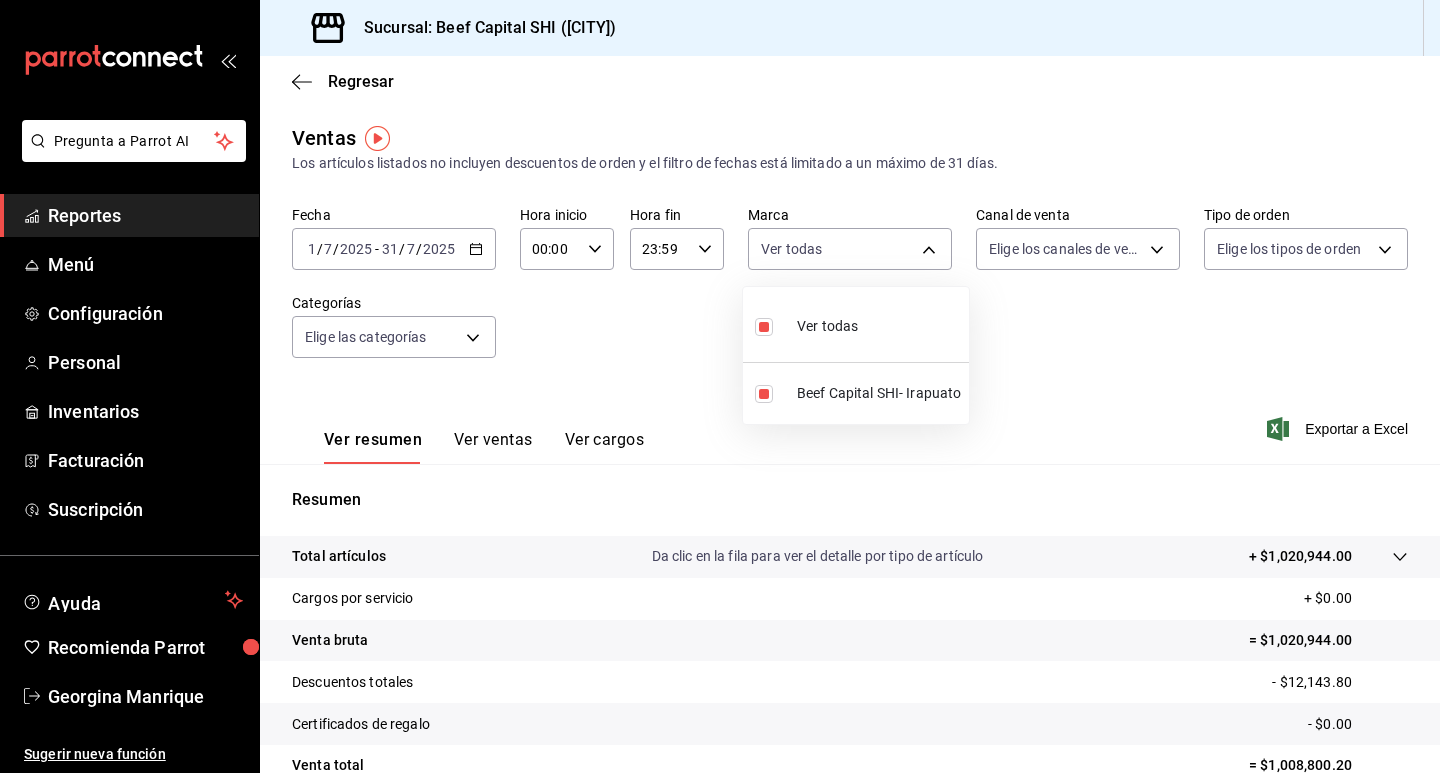 click at bounding box center [720, 386] 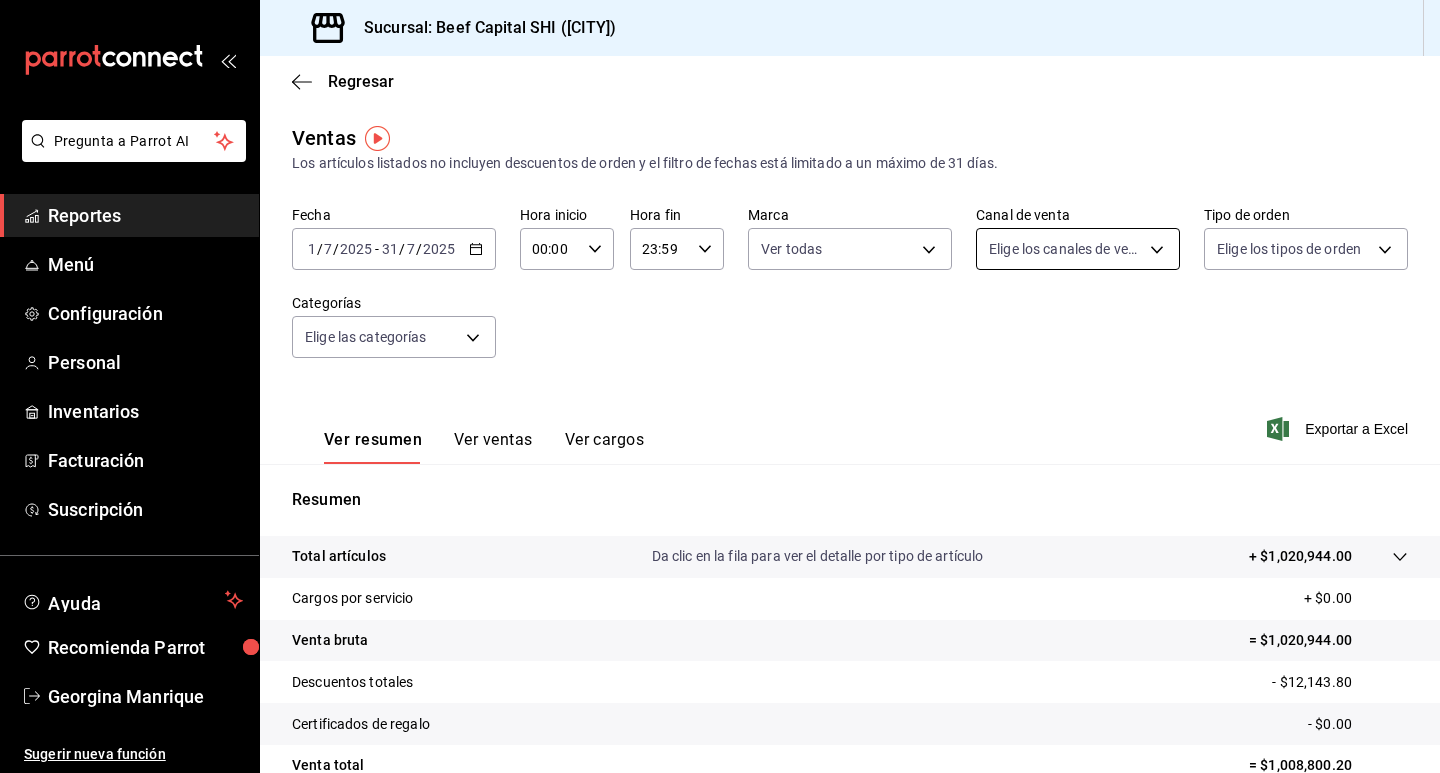 click on "Pregunta a Parrot AI Reportes   Menú   Configuración   Personal   Inventarios   Facturación   Suscripción   Ayuda Recomienda Parrot   [FIRST] [LAST]   Sugerir nueva función   Sucursal: Beef Capital SHI ([CITY]) Regresar Ventas Los artículos listados no incluyen descuentos de orden y el filtro de fechas está limitado a un máximo de 31 días. Fecha [YEAR]-[MONTH]-[DAY] [DAY] / [MONTH] / [YEAR] - [YEAR]-[MONTH]-[DAY] [DAY] / [MONTH] / [YEAR] Hora inicio 00:00 Hora inicio Hora fin 23:59 Hora fin Marca Ver todas [UUID] Canal de venta Elige los canales de venta Tipo de orden Elige los tipos de orden Categorías Elige las categorías Ver resumen Ver ventas Ver cargos Exportar a Excel Resumen Total artículos Da clic en la fila para ver el detalle por tipo de artículo + $1,020,944.00 Cargos por servicio + $0.00 Venta bruta = $1,020,944.00 Descuentos totales - $12,143.80 Certificados de regalo - $0.00 Venta total = $1,008,800.20 Impuestos - $139,144.86 Venta neta = $869,655.34 Ver video tutorial Ir a video Reportes" at bounding box center (720, 386) 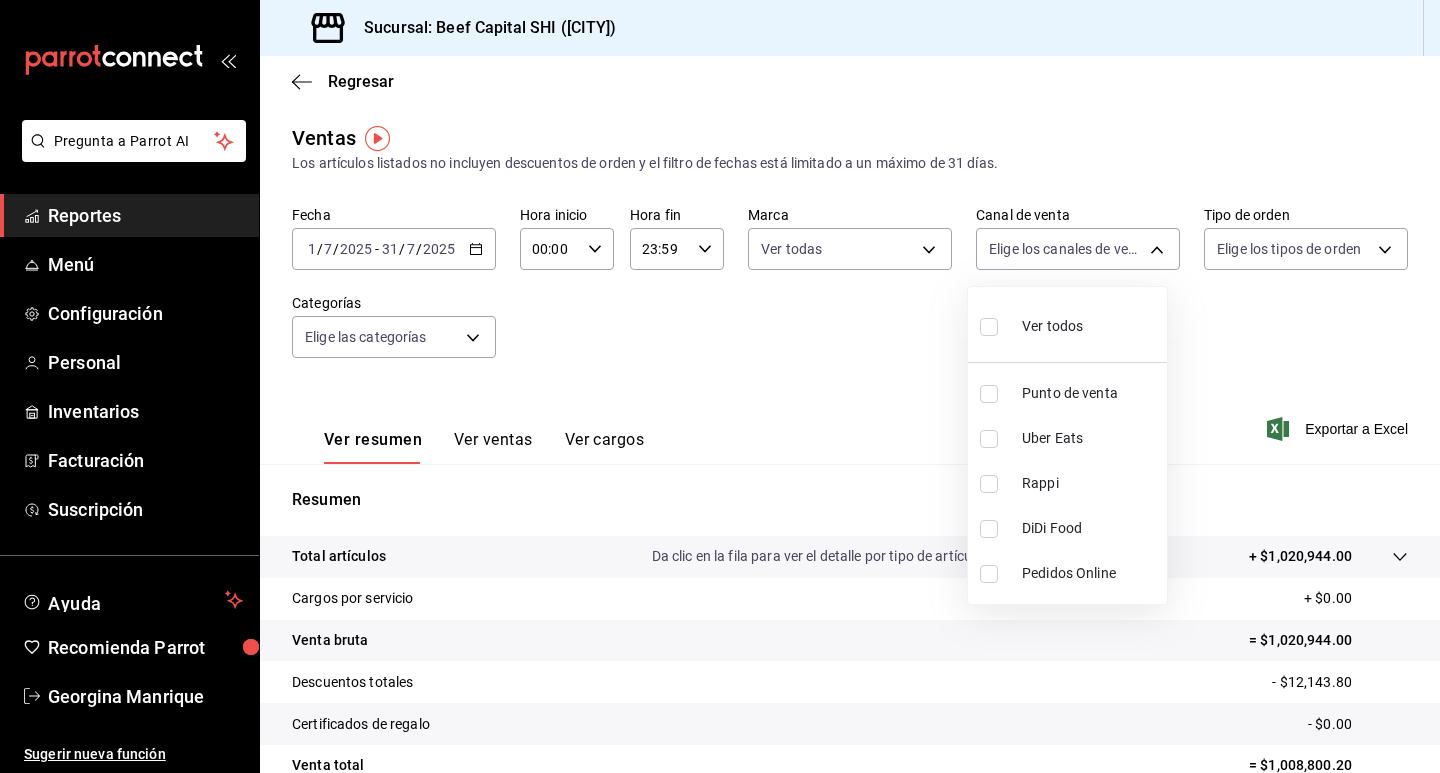 click at bounding box center (720, 386) 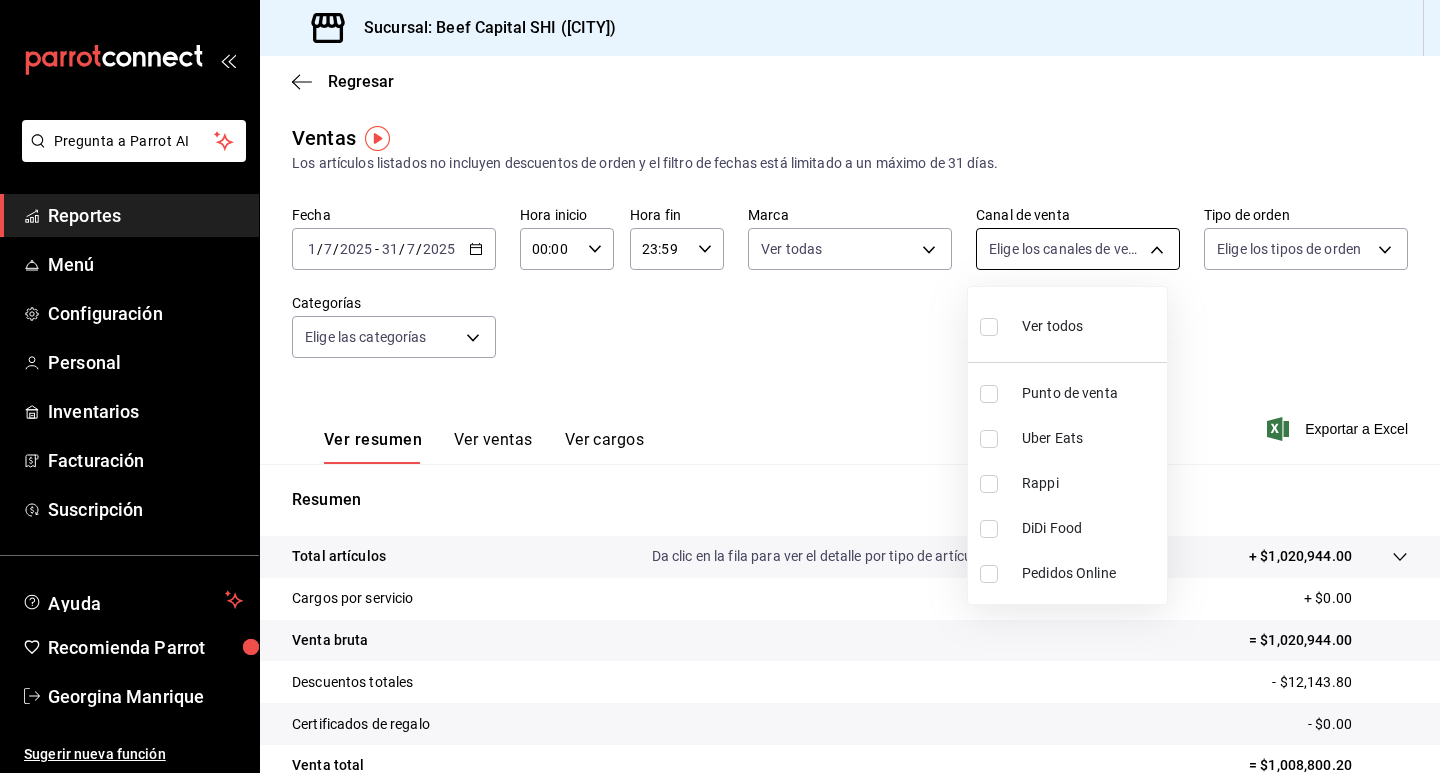 click on "Pregunta a Parrot AI Reportes   Menú   Configuración   Personal   Inventarios   Facturación   Suscripción   Ayuda Recomienda Parrot   [FIRST] [LAST]   Sugerir nueva función   Sucursal: Beef Capital SHI ([CITY]) Regresar Ventas Los artículos listados no incluyen descuentos de orden y el filtro de fechas está limitado a un máximo de 31 días. Fecha [YEAR]-[MONTH]-[DAY] [DAY] / [MONTH] / [YEAR] - [YEAR]-[MONTH]-[DAY] [DAY] / [MONTH] / [YEAR] Hora inicio 00:00 Hora inicio Hora fin 23:59 Hora fin Marca Ver todas [UUID] Canal de venta Elige los canales de venta Tipo de orden Elige los tipos de orden Categorías Elige las categorías Ver resumen Ver ventas Ver cargos Exportar a Excel Resumen Total artículos Da clic en la fila para ver el detalle por tipo de artículo + $1,020,944.00 Cargos por servicio + $0.00 Venta bruta = $1,020,944.00 Descuentos totales - $12,143.80 Certificados de regalo - $0.00 Venta total = $1,008,800.20 Impuestos - $139,144.86 Venta neta = $869,655.34 Ver video tutorial Ir a video Reportes" at bounding box center [720, 386] 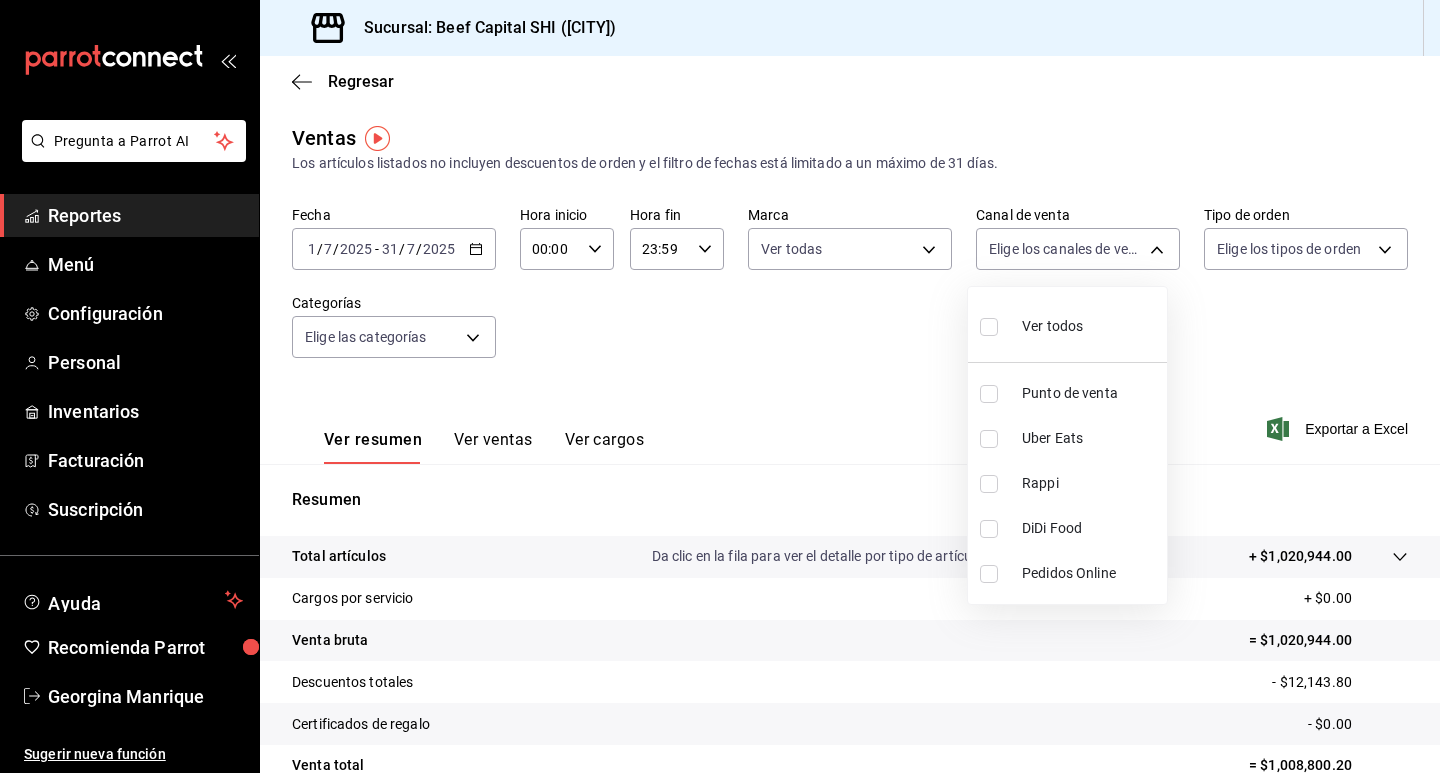 click at bounding box center [989, 327] 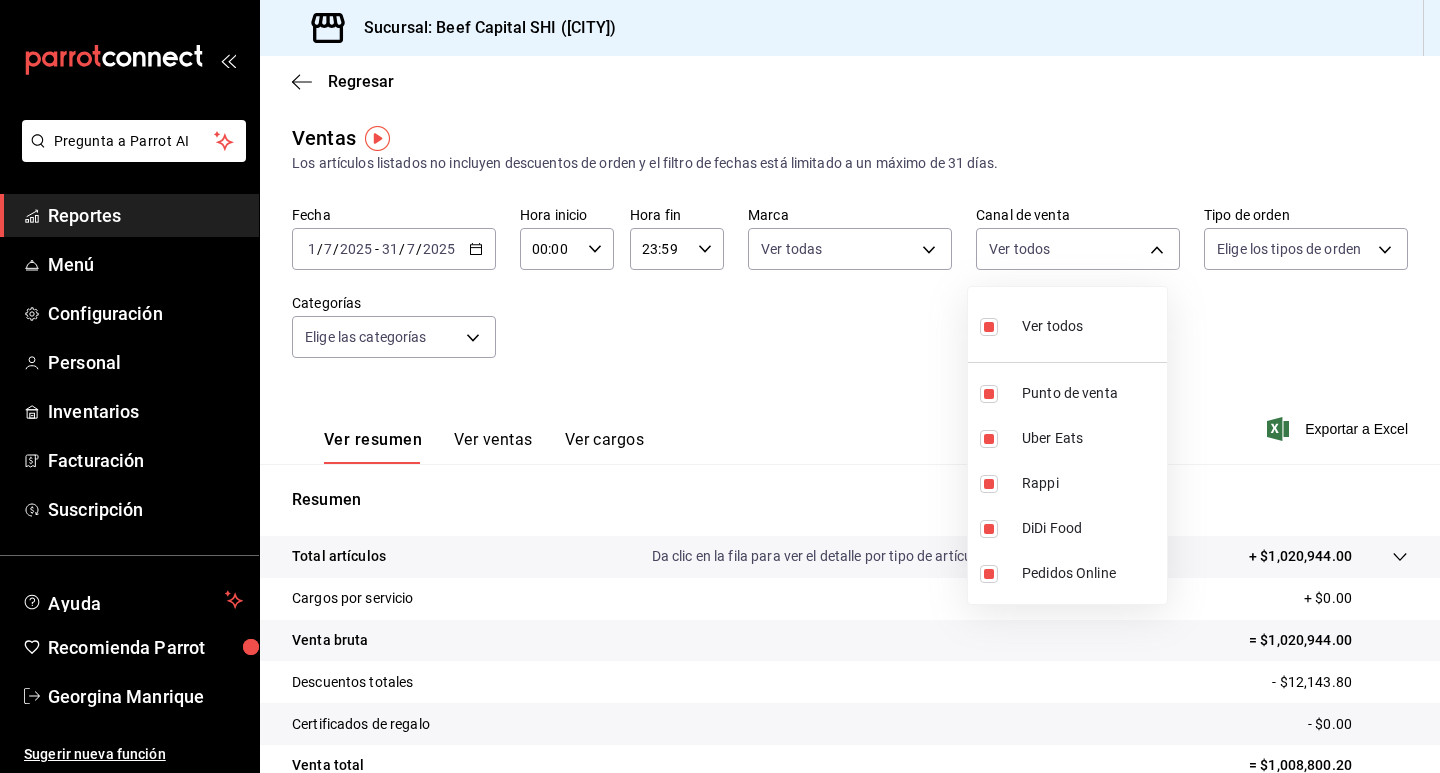 click at bounding box center (720, 386) 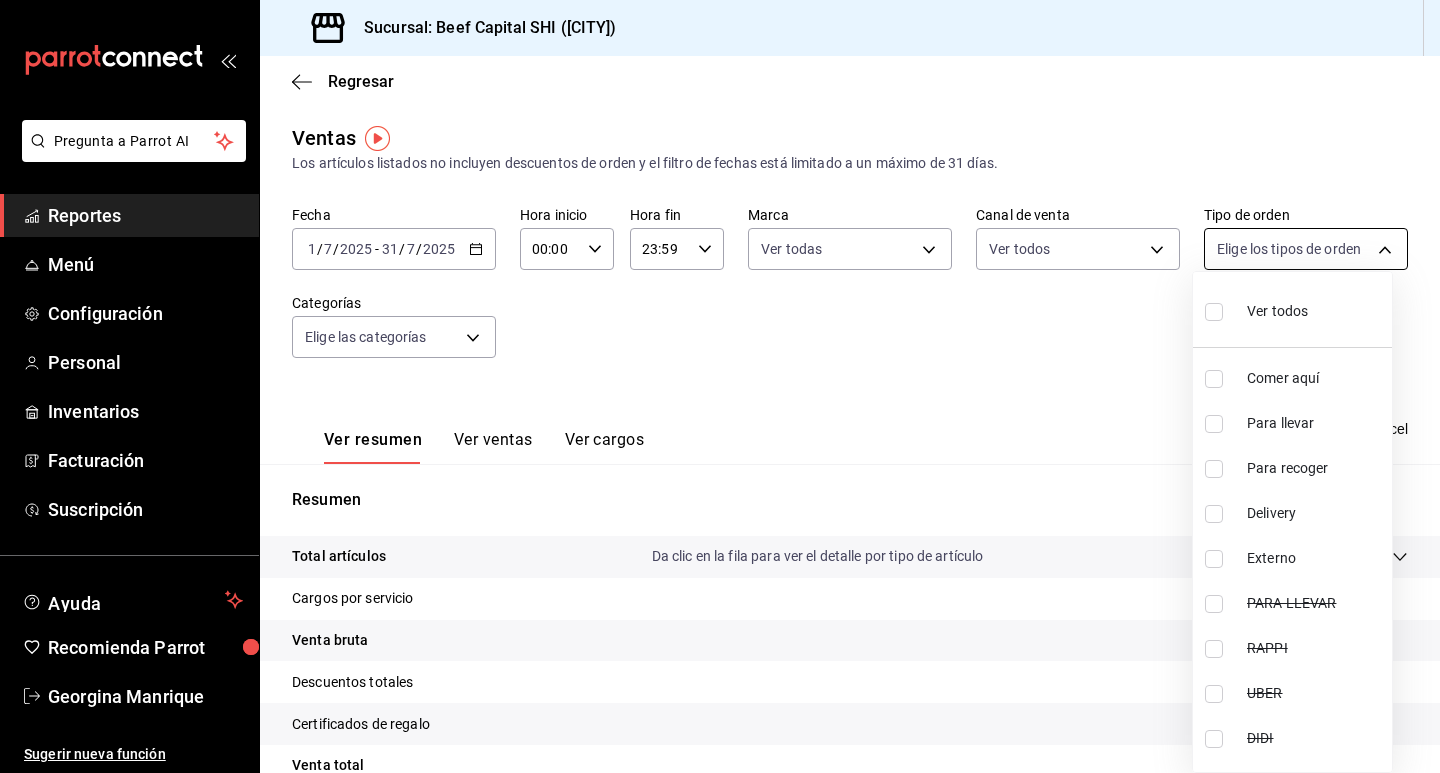 click on "Pregunta a Parrot AI Reportes   Menú   Configuración   Personal   Inventarios   Facturación   Suscripción   Ayuda Recomienda Parrot   [FIRST] [LAST]   Sugerir nueva función   Sucursal: Beef Capital SHI ([CITY]) Regresar Ventas Los artículos listados no incluyen descuentos de orden y el filtro de fechas está limitado a un máximo de 31 días. Fecha [YEAR]-[MONTH]-[DAY] [DAY] / [MONTH] / [YEAR] - [YEAR]-[MONTH]-[DAY] [DAY] / [MONTH] / [YEAR] Hora inicio 00:00 Hora inicio Hora fin 23:59 Hora fin Marca Ver todas [UUID] Canal de venta Ver todos PARROT,UBER_EATS,RAPPI,DIDI_FOOD,ONLINE Tipo de orden Elige los tipos de orden Categorías Elige las categorías Ver resumen Ver ventas Ver cargos Exportar a Excel Resumen Total artículos Da clic en la fila para ver el detalle por tipo de artículo + $1,020,944.00 Cargos por servicio + $0.00 Venta bruta = $1,020,944.00 Descuentos totales - $12,143.80 Certificados de regalo - $0.00 Venta total = $1,008,800.20 Impuestos - $139,144.86 Venta neta = $869,655.34 Ir a video" at bounding box center (720, 386) 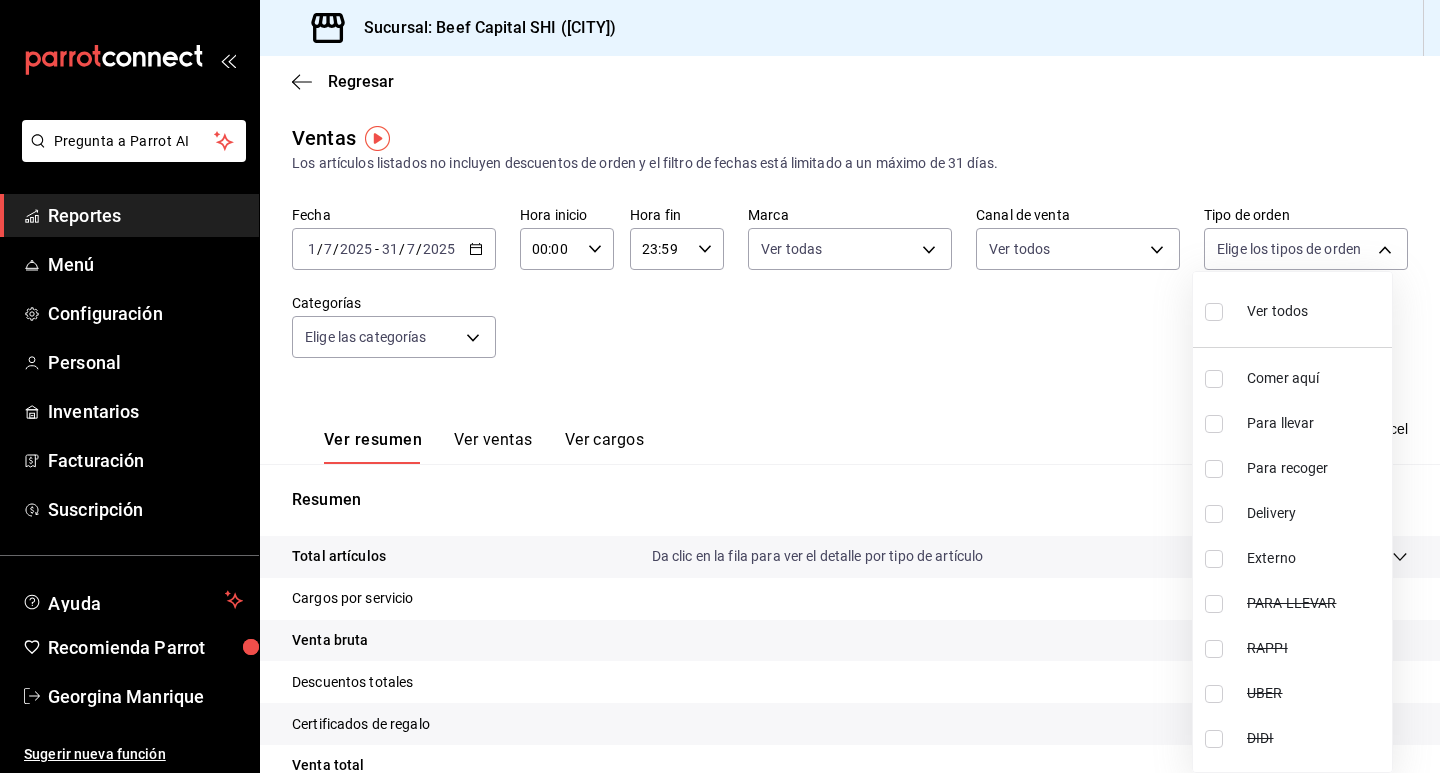click at bounding box center [1214, 312] 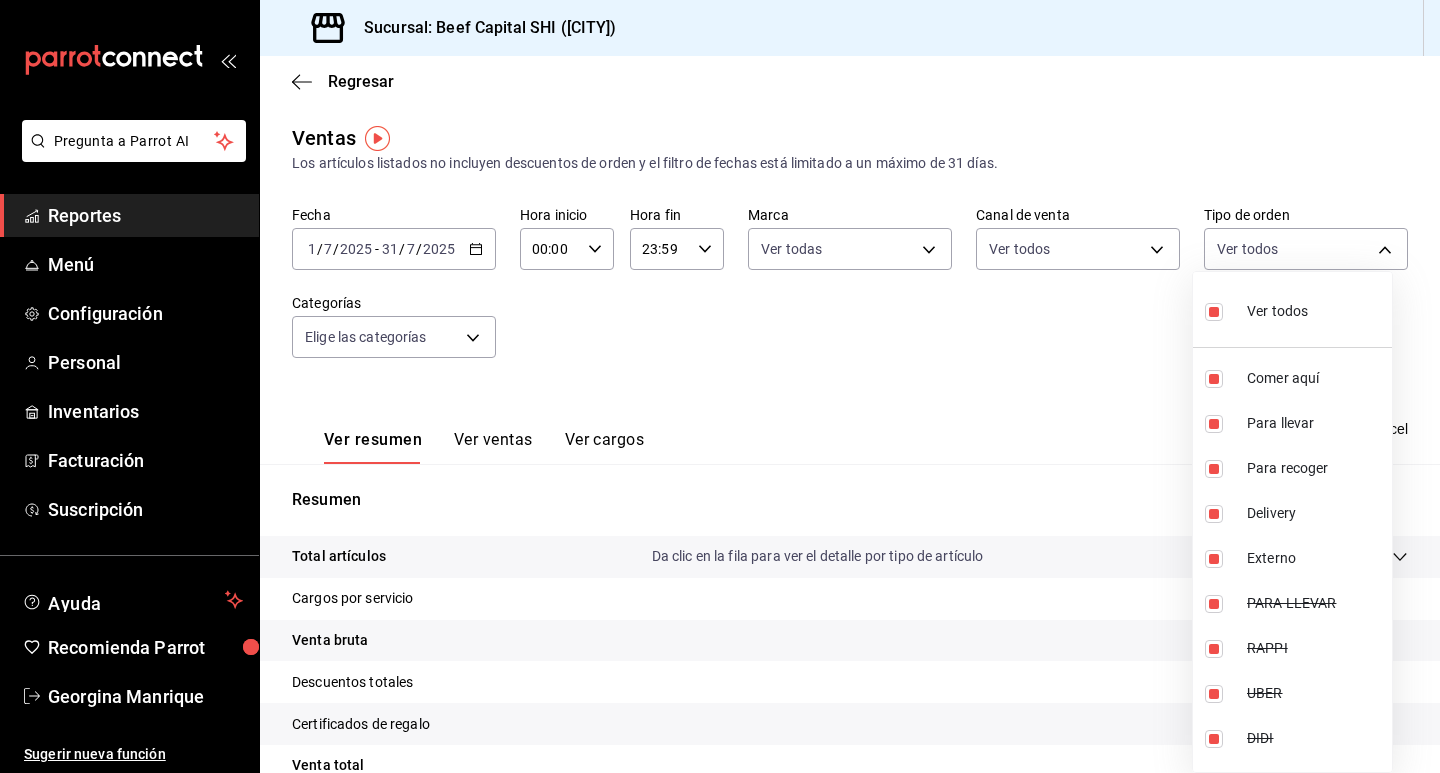 click at bounding box center [720, 386] 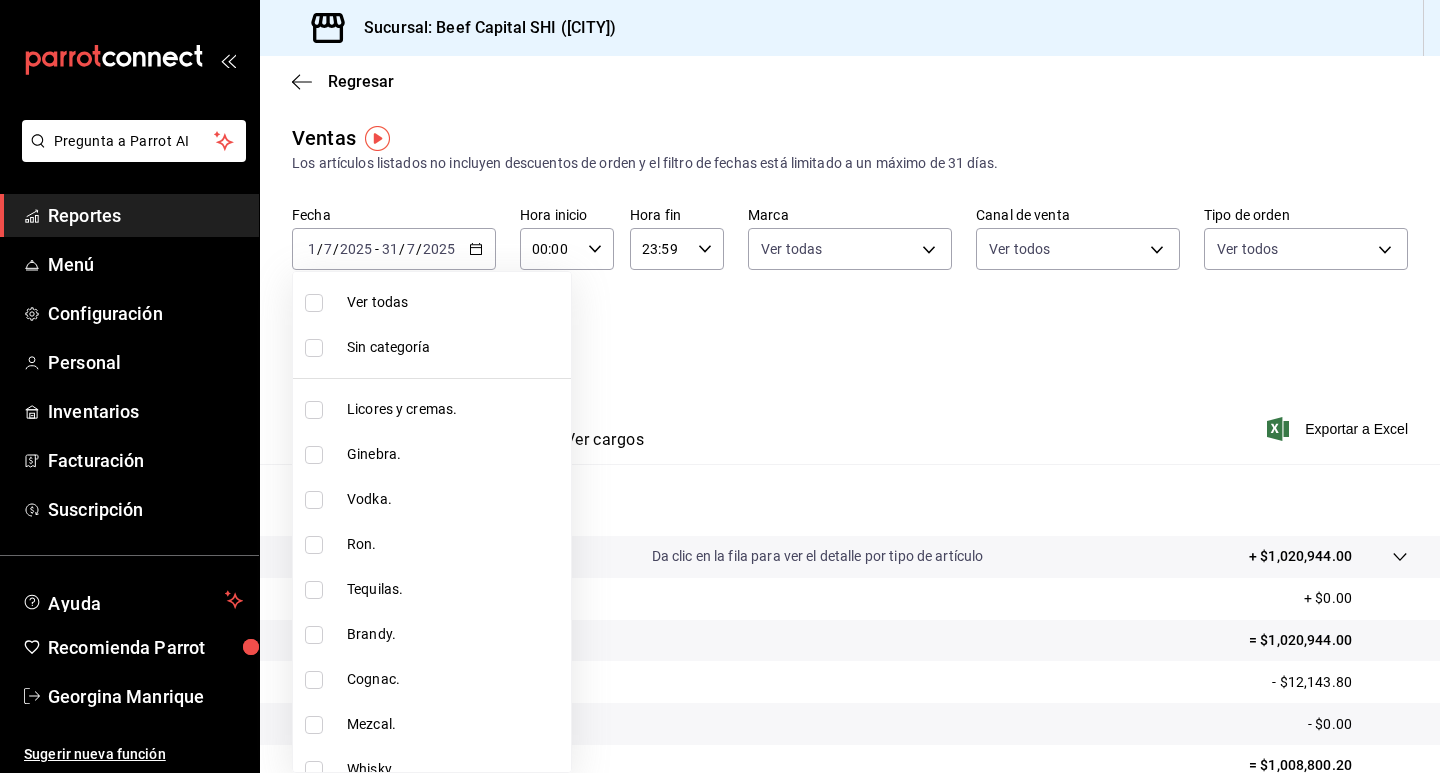 click on "Pregunta a Parrot AI Reportes   Menú   Configuración   Personal   Inventarios   Facturación   Suscripción   Ayuda Recomienda Parrot   [FIRST] [LAST]   Sugerir nueva función   Sucursal: Beef Capital SHI ([CITY]) Regresar Ventas Los artículos listados no incluyen descuentos de orden y el filtro de fechas está limitado a un máximo de 31 días. Fecha [YEAR]-[MONTH]-[DAY] [DAY] / [MONTH] / [YEAR] - [YEAR]-[MONTH]-[DAY] [DAY] / [MONTH] / [YEAR] Hora inicio 00:00 Hora inicio Hora fin 23:59 Hora fin Marca Ver todas [UUID] Canal de venta Ver todos PARROT,UBER_EATS,RAPPI,DIDI_FOOD,ONLINE Tipo de orden Ver todos [UUID],[UUID],[UUID],[UUID],EXTERNAL,[UUID],[UUID],[UUID],[UUID],[UUID] Categorías Elige las categorías Ver resumen Ver ventas Ver cargos" at bounding box center (720, 386) 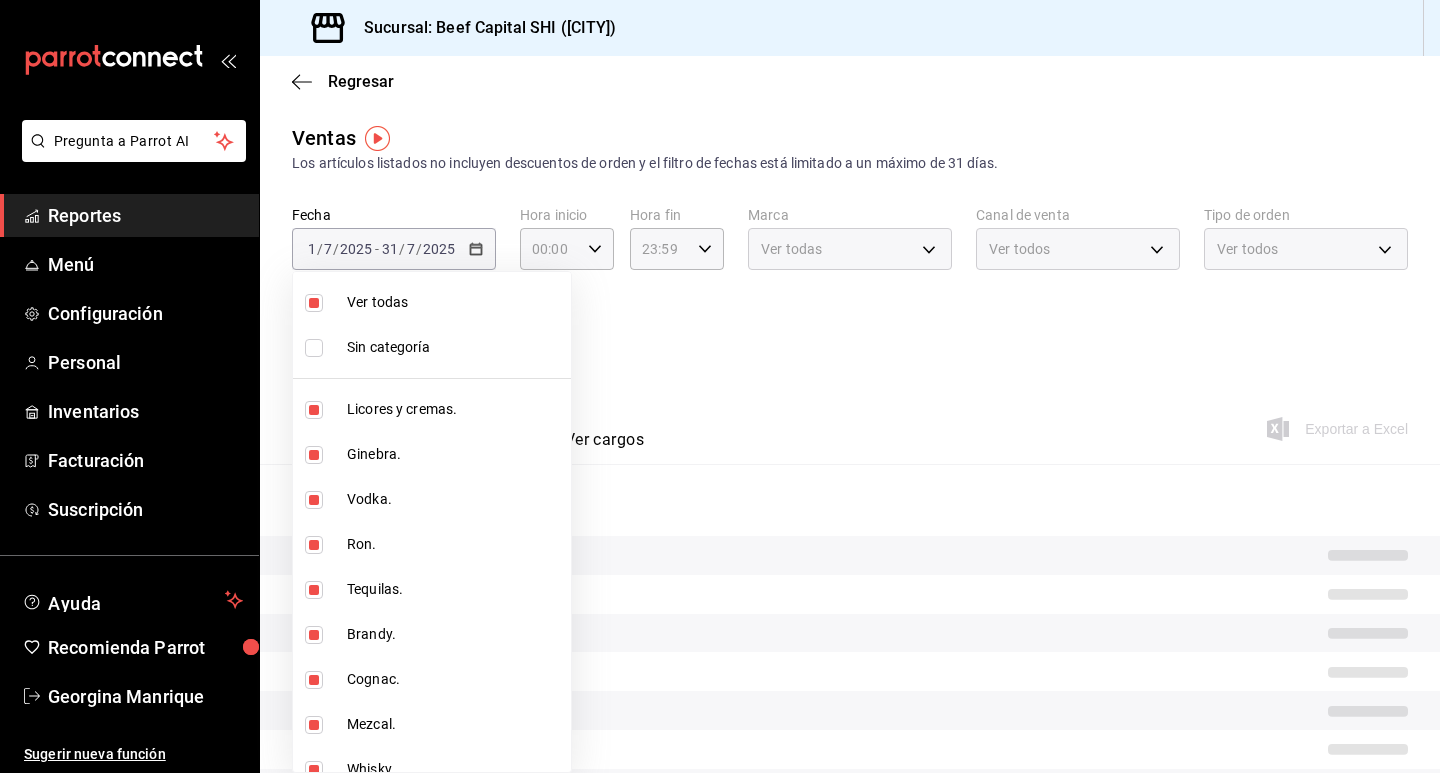 click at bounding box center (720, 386) 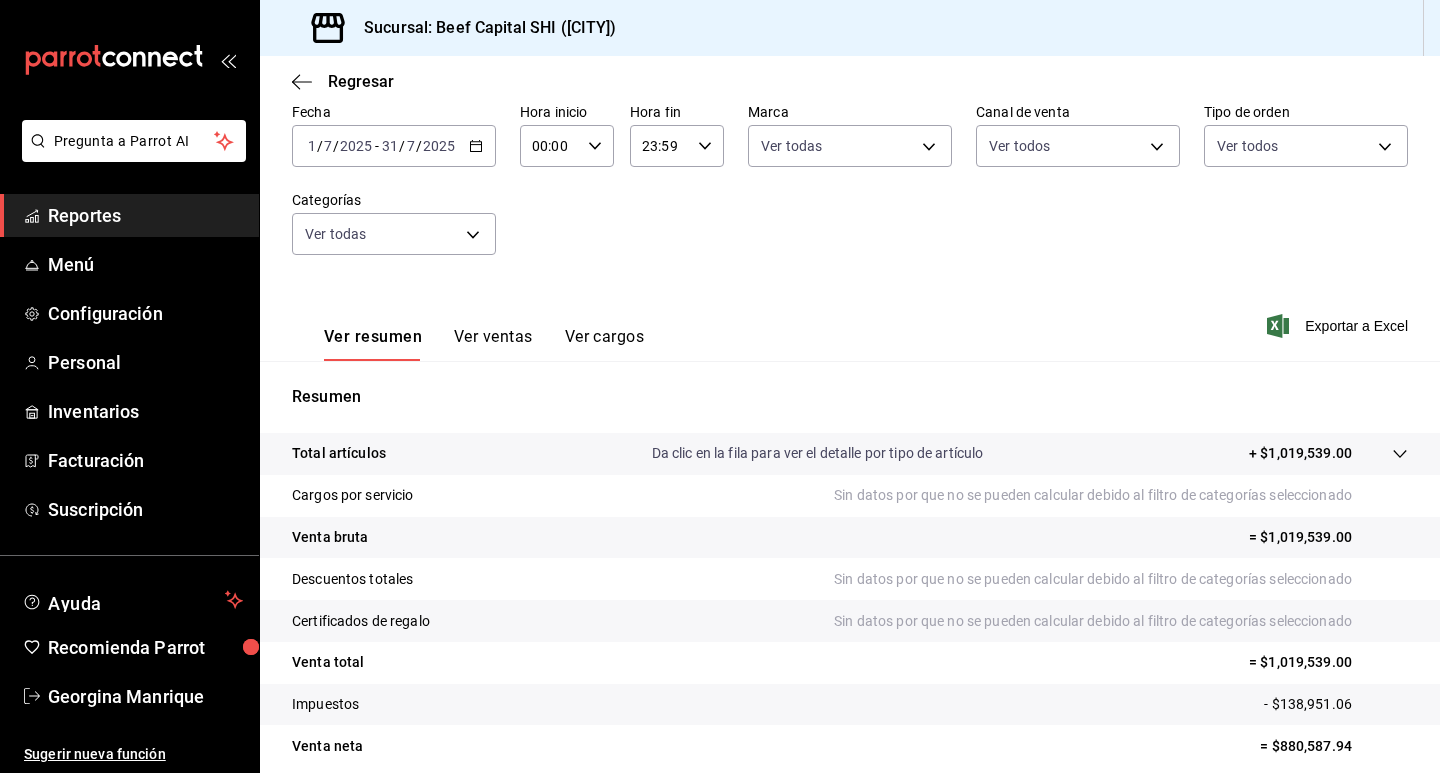 scroll, scrollTop: 185, scrollLeft: 0, axis: vertical 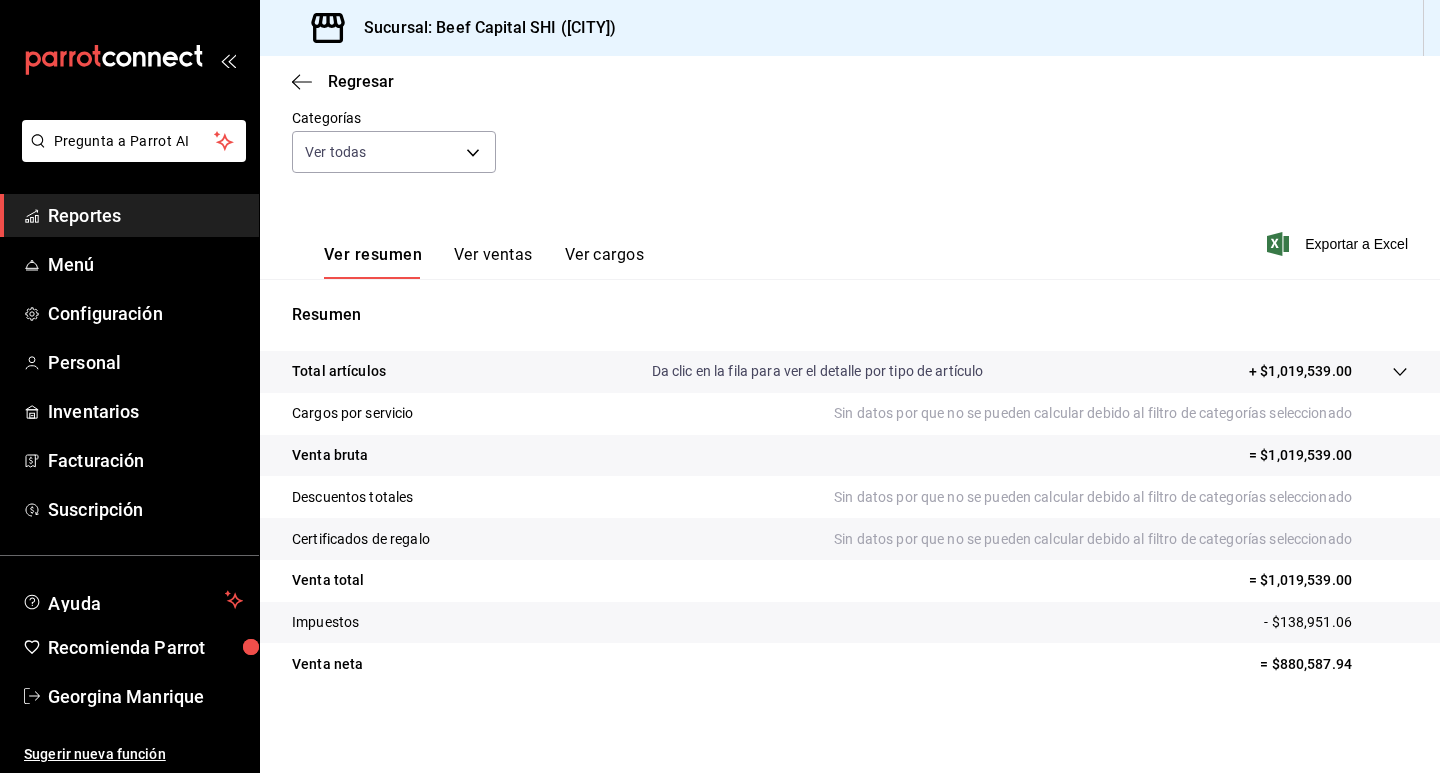 click on "+ $1,019,539.00" at bounding box center (1300, 371) 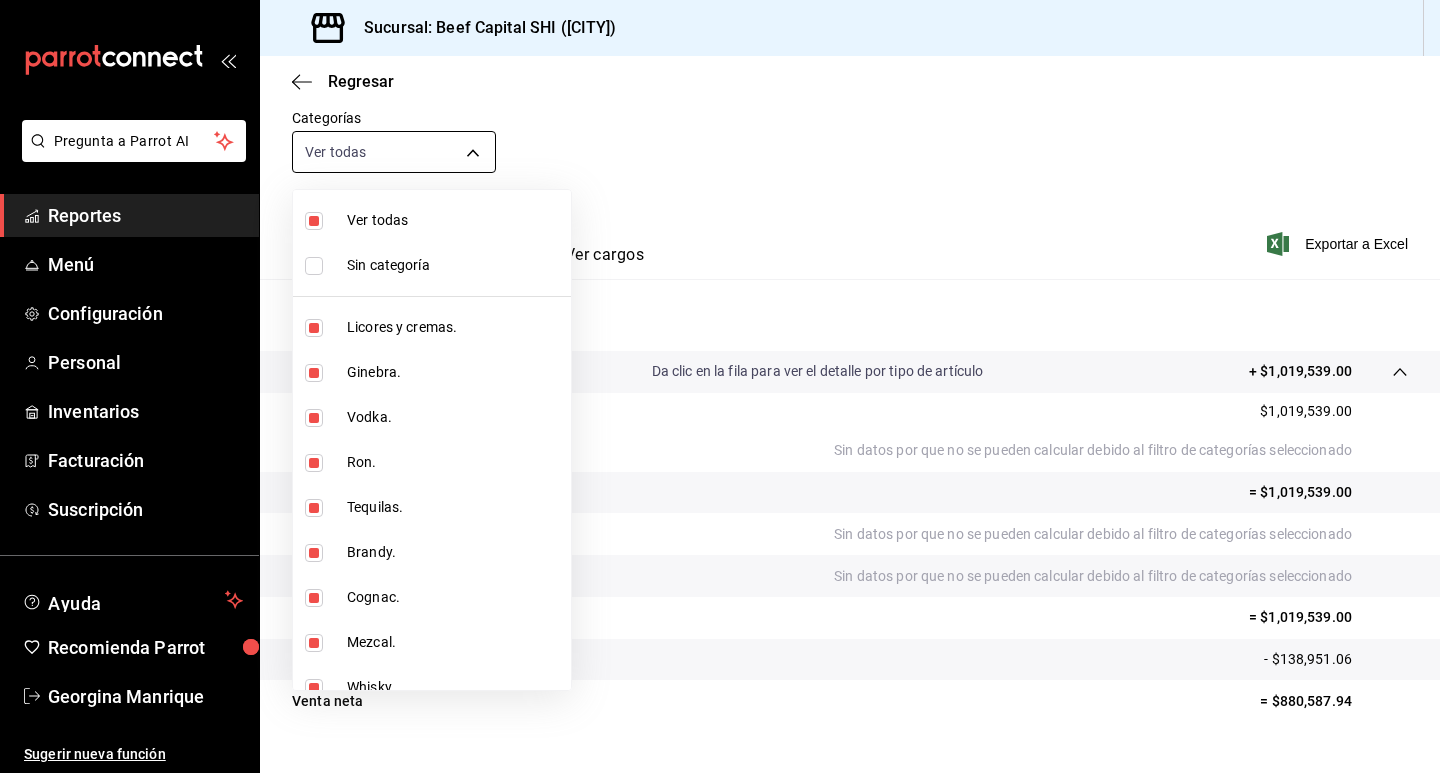 click on "Pregunta a Parrot AI Reportes   Menú   Configuración   Personal   Inventarios   Facturación   Suscripción   Ayuda Recomienda Parrot   [FIRST] [LAST]   Sugerir nueva función   Sucursal: Beef Capital SHI ([CITY]) Regresar Ventas Los artículos listados no incluyen descuentos de orden y el filtro de fechas está limitado a un máximo de 31 días. Fecha [YEAR]-[MONTH]-[DAY] [DAY] / [MONTH] / [YEAR] - [YEAR]-[MONTH]-[DAY] [DAY] / [MONTH] / [YEAR] Hora inicio 00:00 Hora inicio Hora fin 23:59 Hora fin Marca Ver todas [UUID] Canal de venta Ver todos PARROT,UBER_EATS,RAPPI,DIDI_FOOD,ONLINE Tipo de orden Ver todos [UUID],[UUID],[UUID],[UUID],EXTERNAL,[UUID],[UUID],[UUID],[UUID],[UUID] Categorías Ver todas Ver resumen Ver ventas Ver cargos Exportar a Excel" at bounding box center [720, 386] 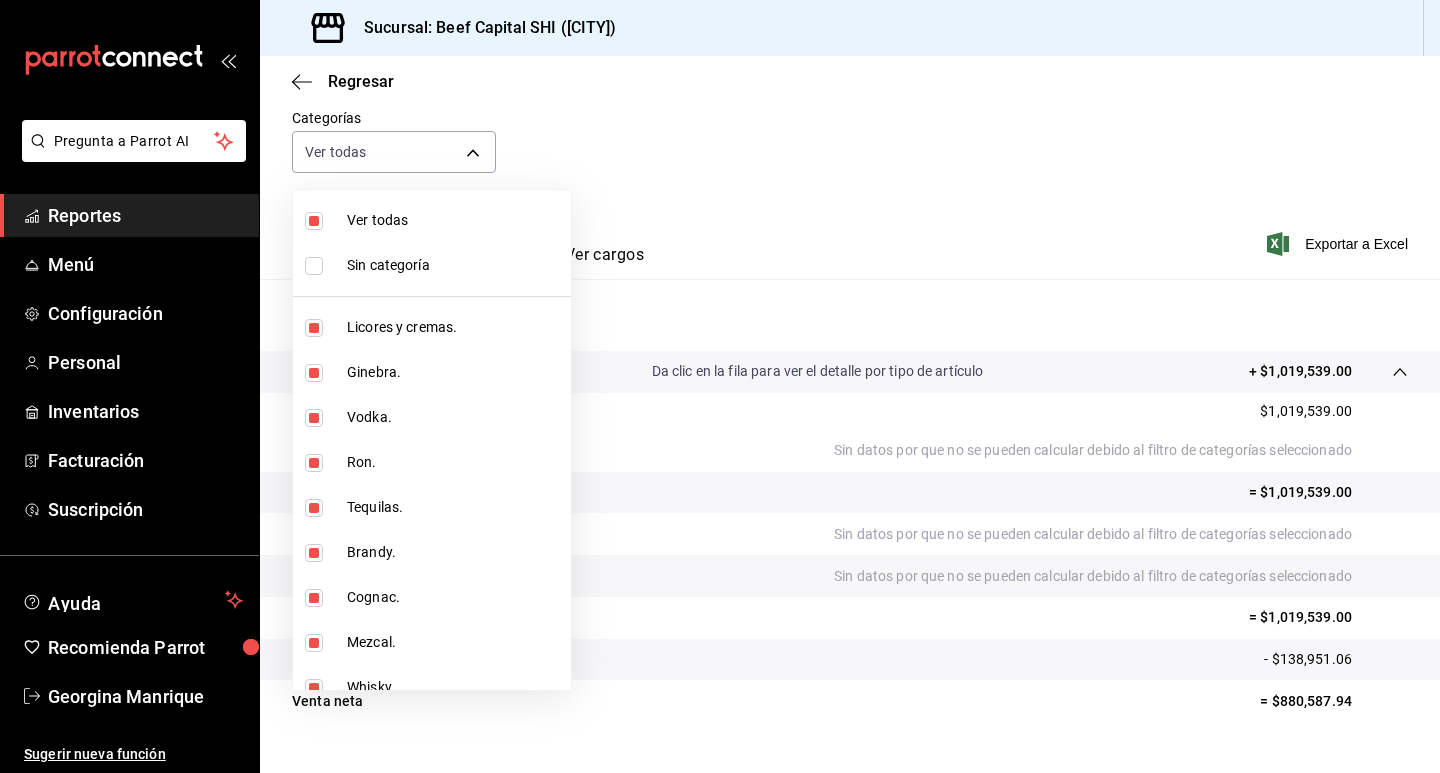 click at bounding box center (314, 221) 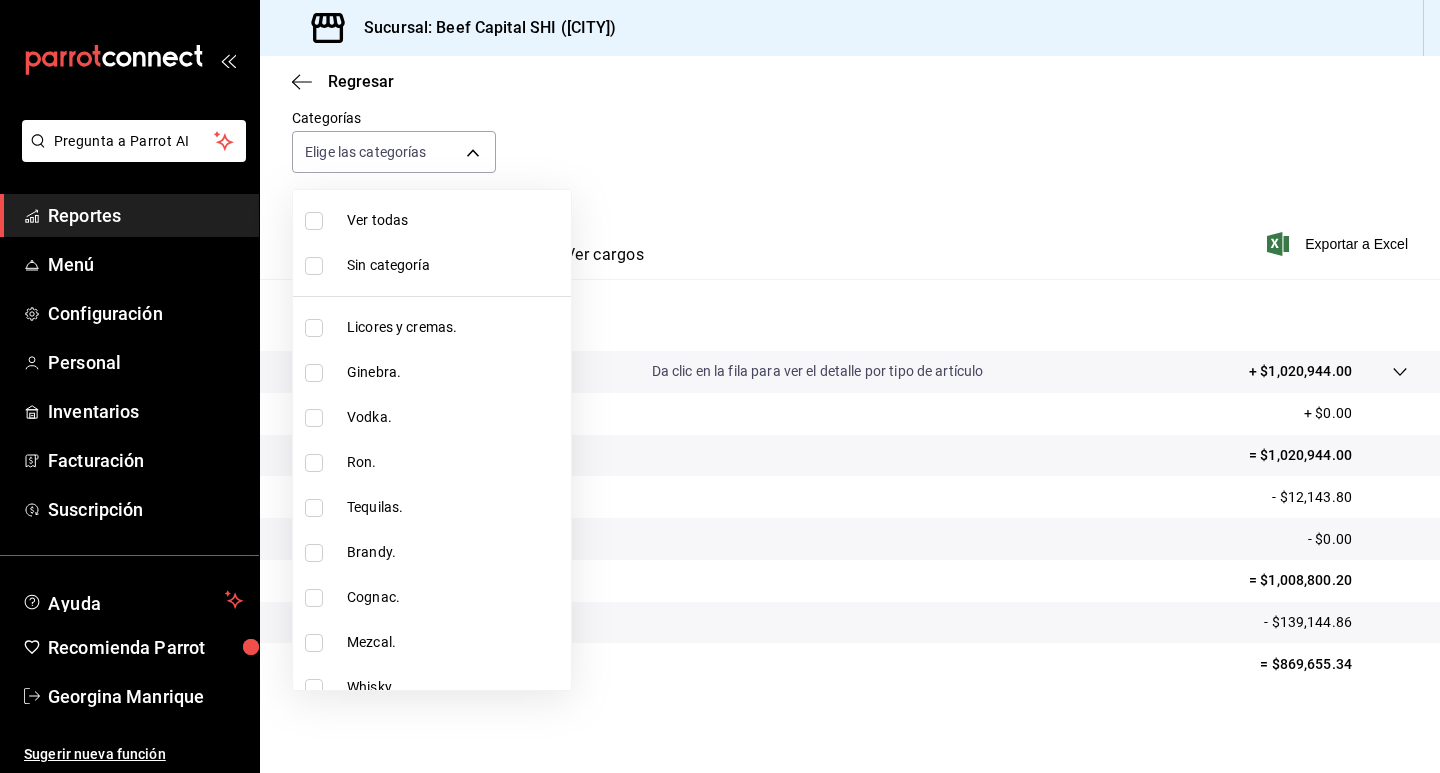 click at bounding box center [314, 221] 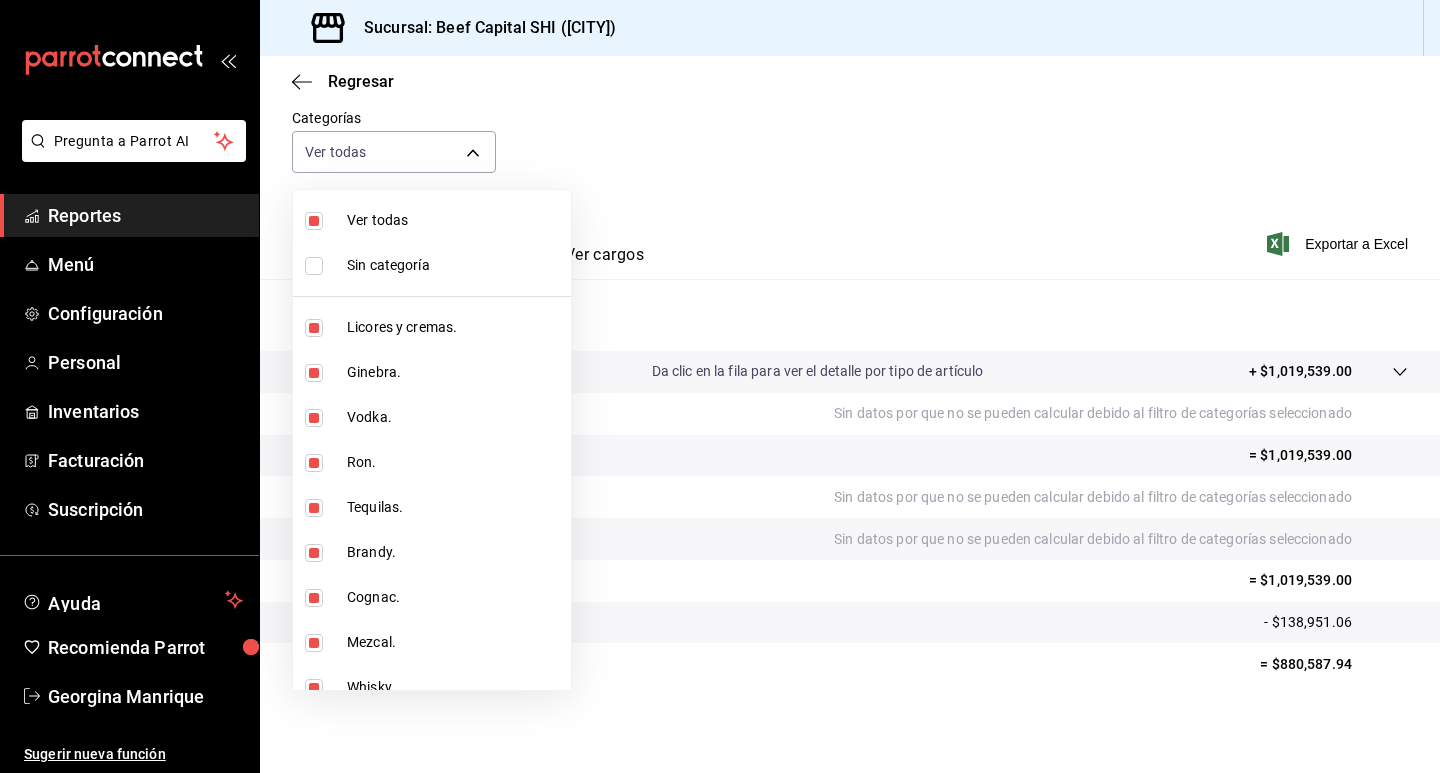 click at bounding box center (314, 266) 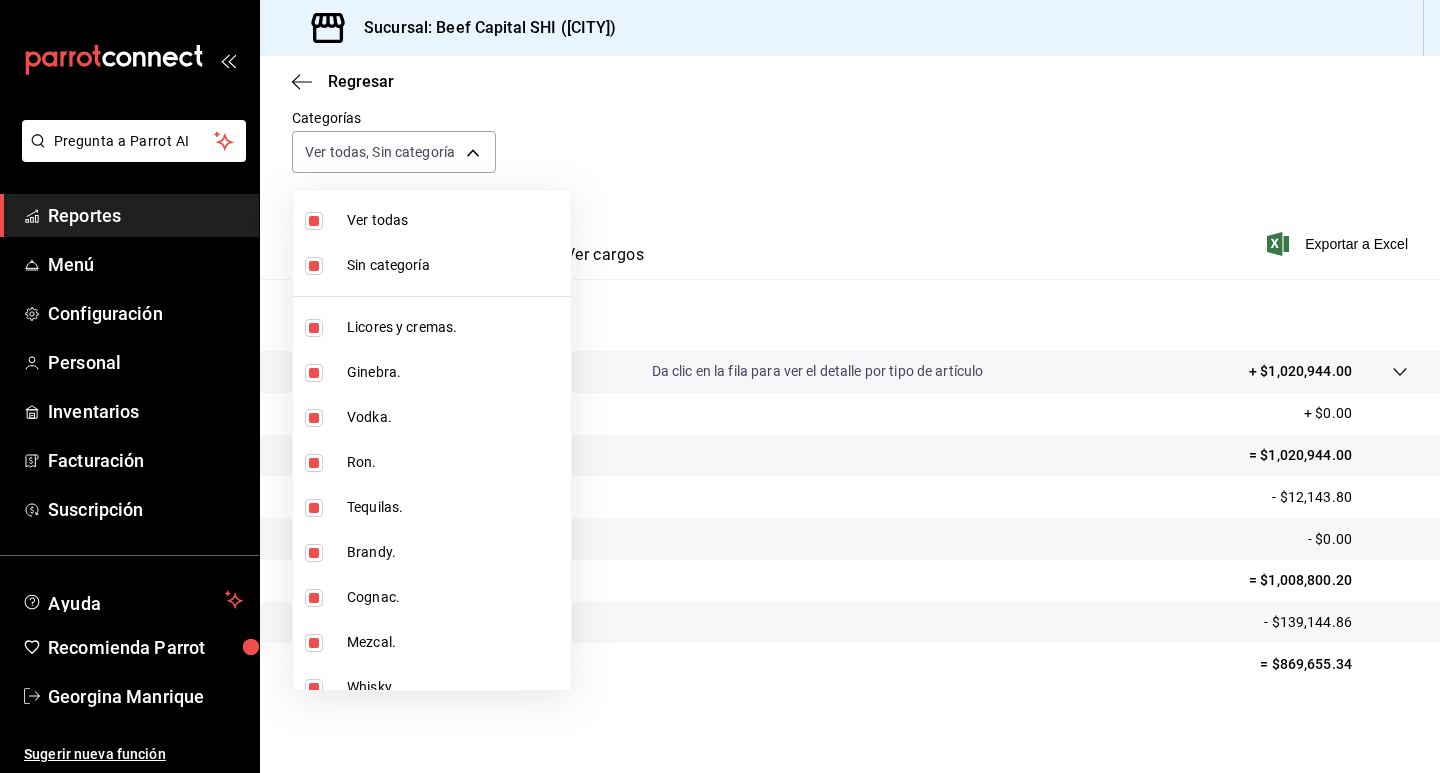 click at bounding box center [314, 266] 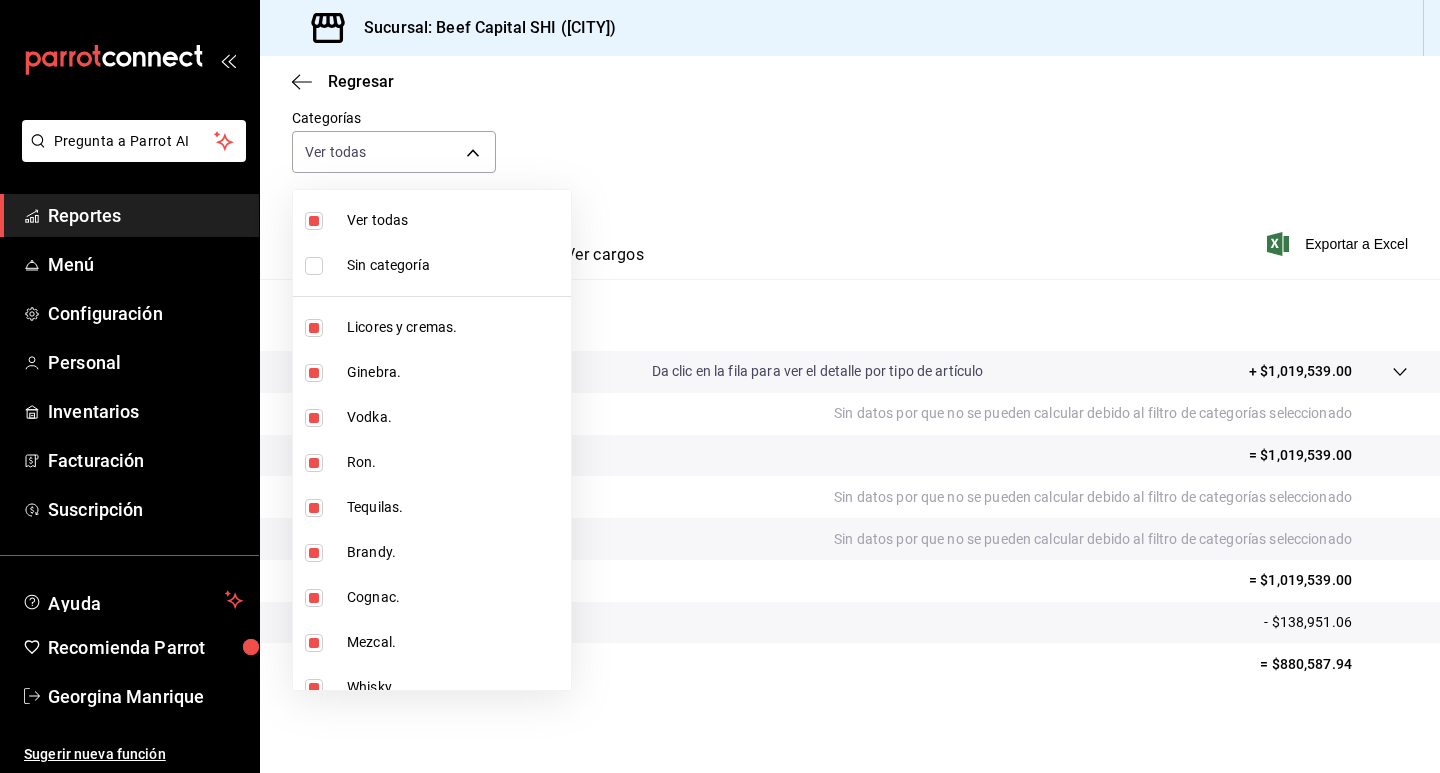 click at bounding box center [720, 386] 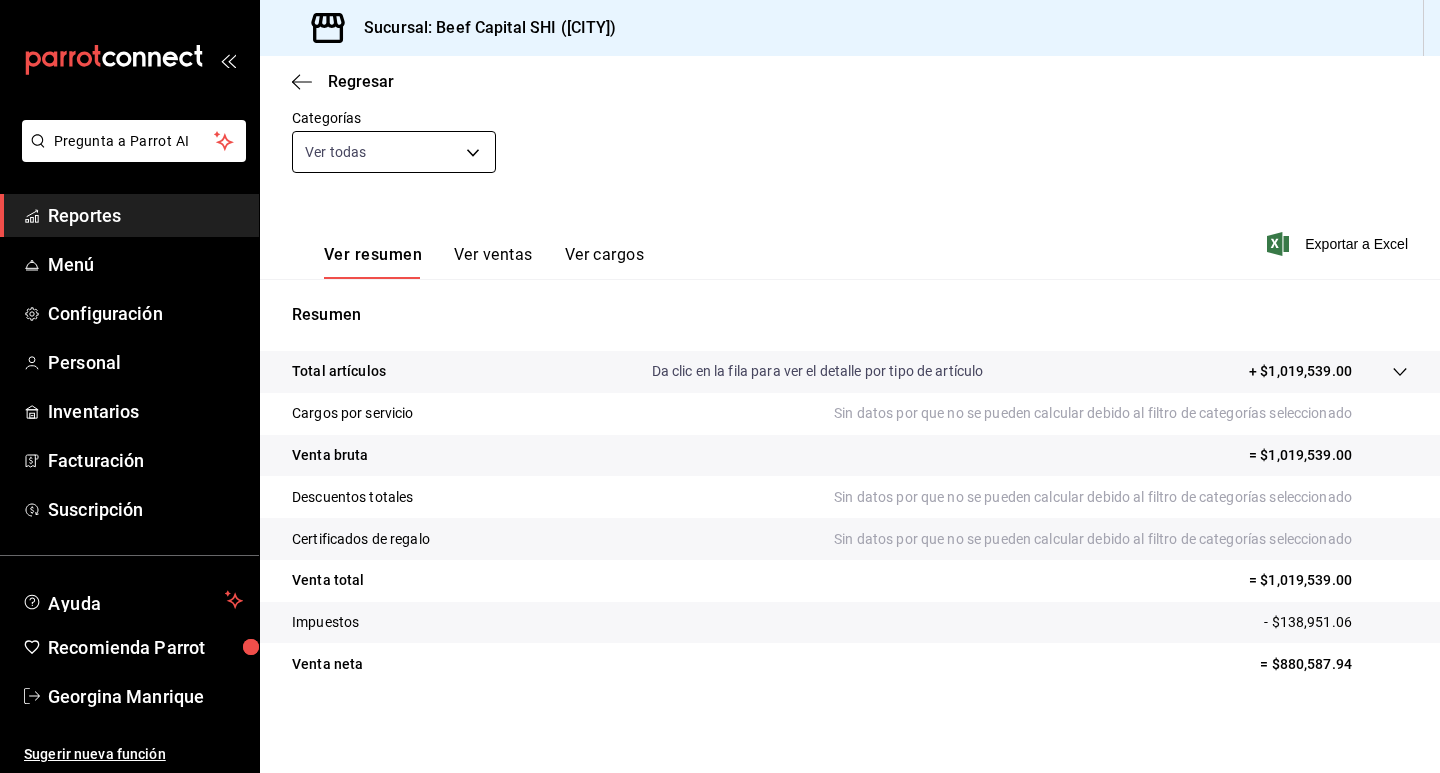 click on "Pregunta a Parrot AI Reportes   Menú   Configuración   Personal   Inventarios   Facturación   Suscripción   Ayuda Recomienda Parrot   [FIRST] [LAST]   Sugerir nueva función   Sucursal: Beef Capital SHI ([CITY]) Regresar Ventas Los artículos listados no incluyen descuentos de orden y el filtro de fechas está limitado a un máximo de 31 días. Fecha [YEAR]-[MONTH]-[DAY] [DAY] / [MONTH] / [YEAR] - [YEAR]-[MONTH]-[DAY] [DAY] / [MONTH] / [YEAR] Hora inicio 00:00 Hora inicio Hora fin 23:59 Hora fin Marca Ver todas [UUID] Canal de venta Ver todos PARROT,UBER_EATS,RAPPI,DIDI_FOOD,ONLINE Tipo de orden Ver todos [UUID],[UUID],[UUID],[UUID],EXTERNAL,[UUID],[UUID],[UUID],[UUID],[UUID] Categorías Ver todas Ver resumen Ver ventas Ver cargos Exportar a Excel" at bounding box center (720, 386) 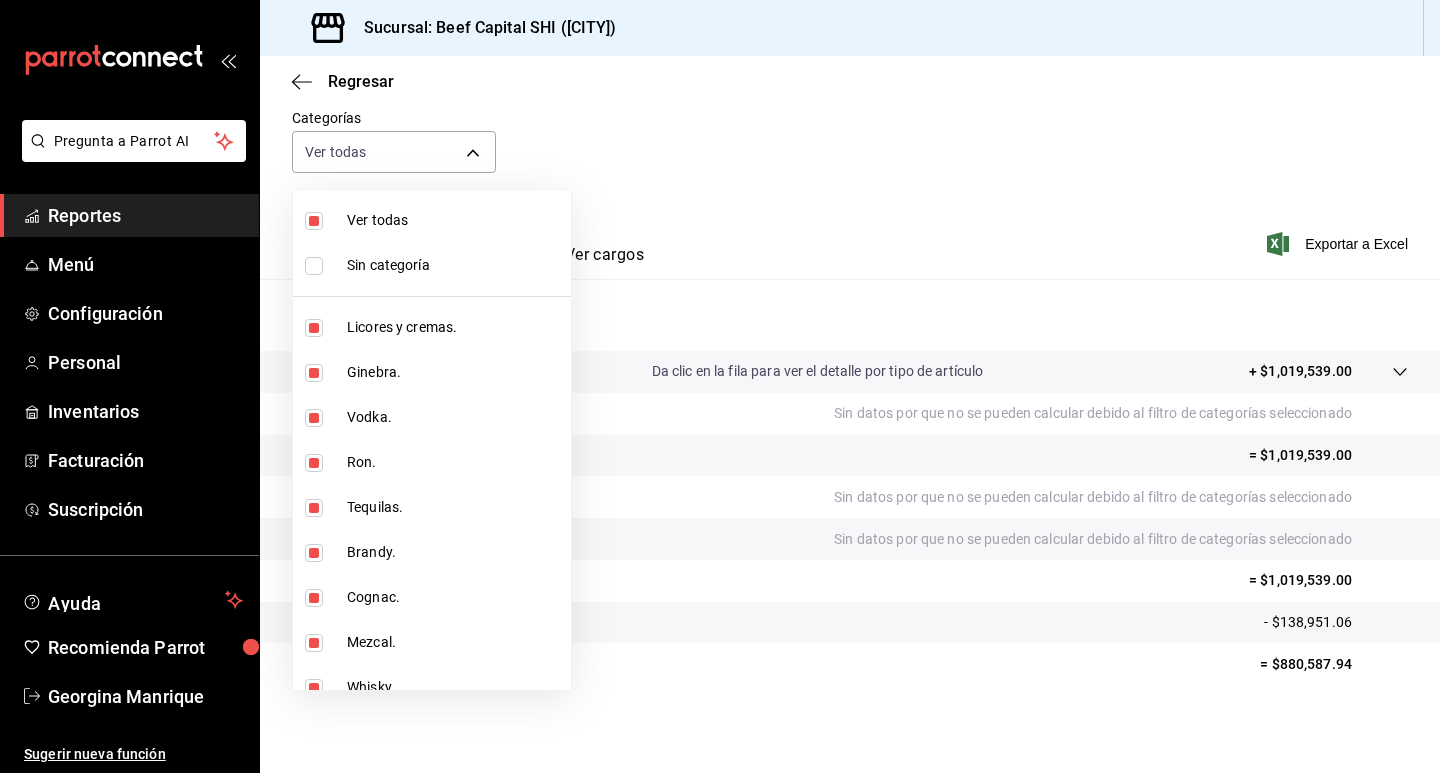 click at bounding box center (314, 221) 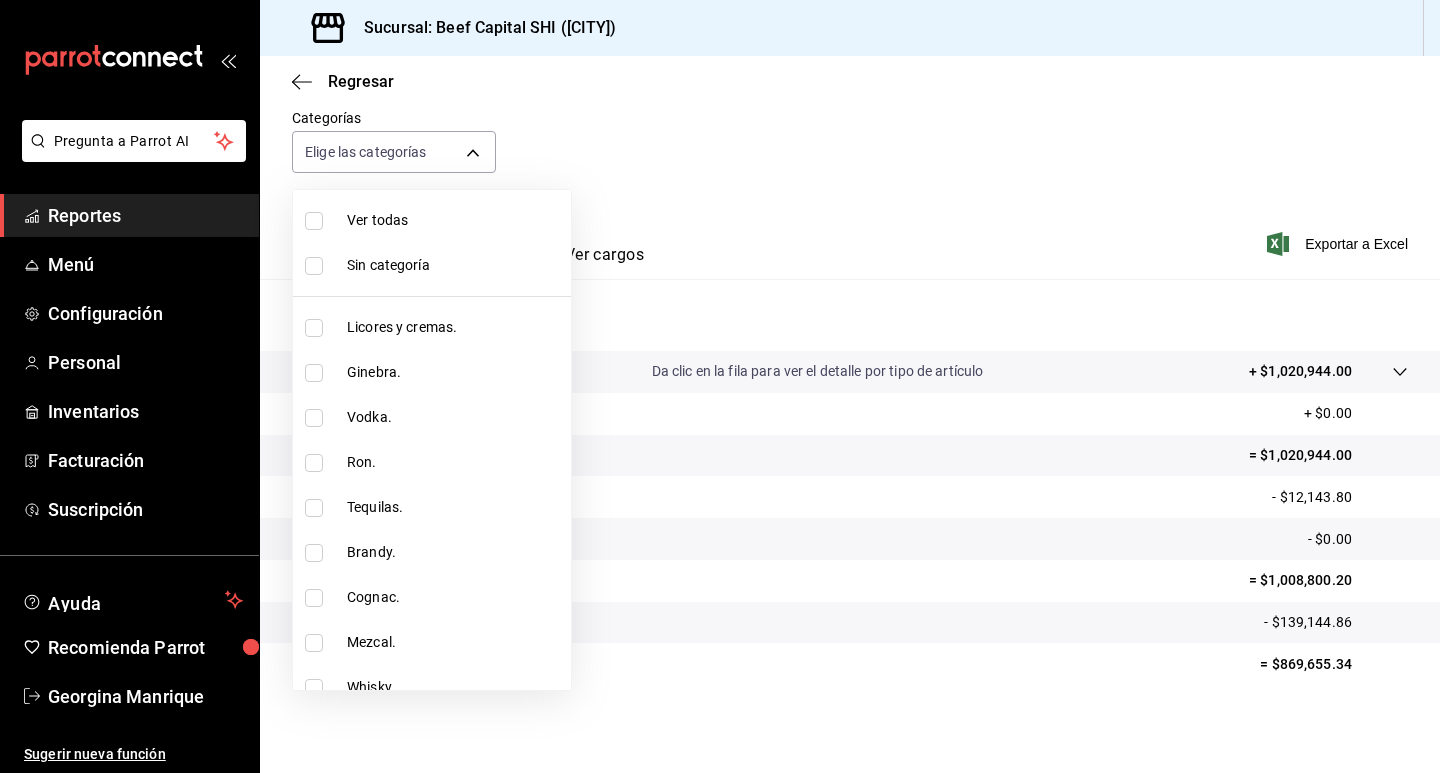 click at bounding box center [720, 386] 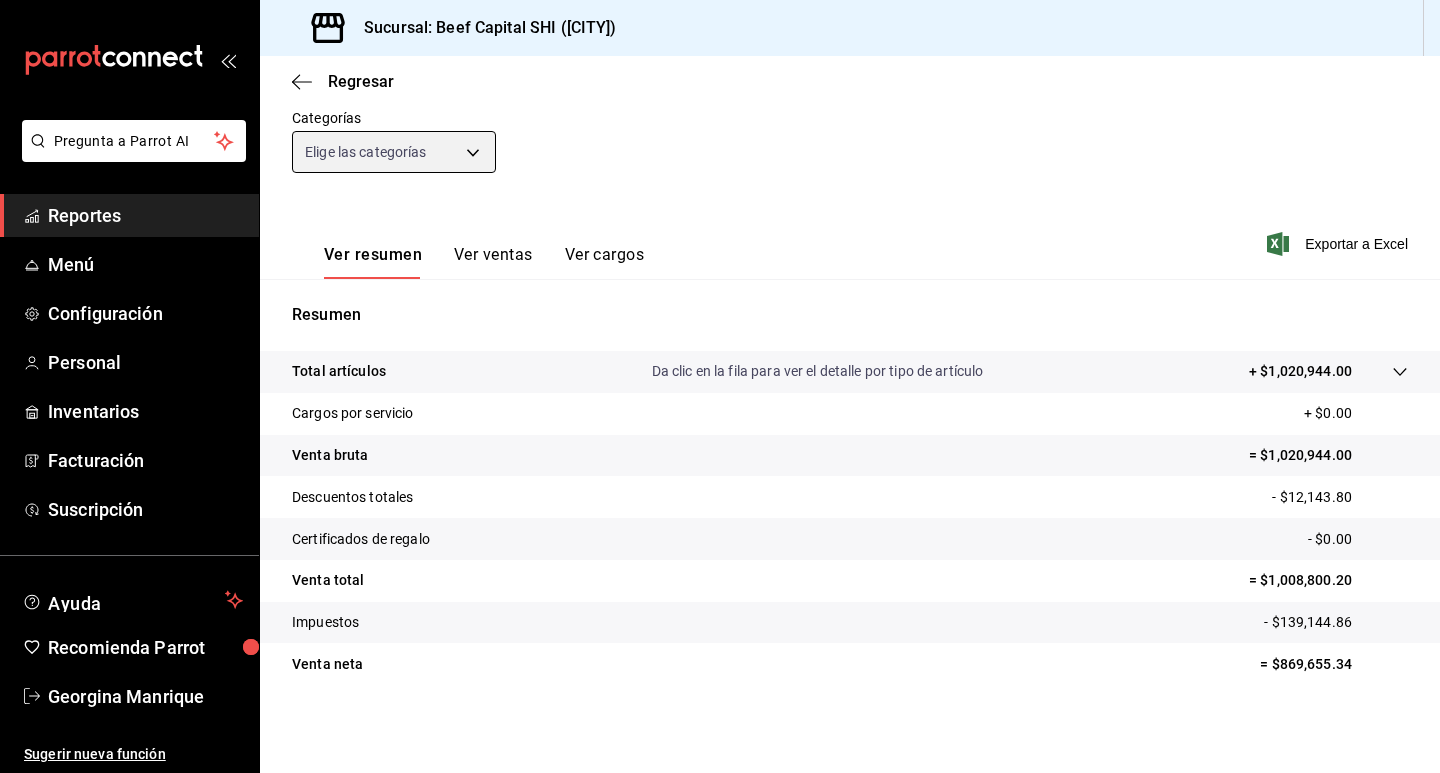 scroll, scrollTop: 172, scrollLeft: 0, axis: vertical 